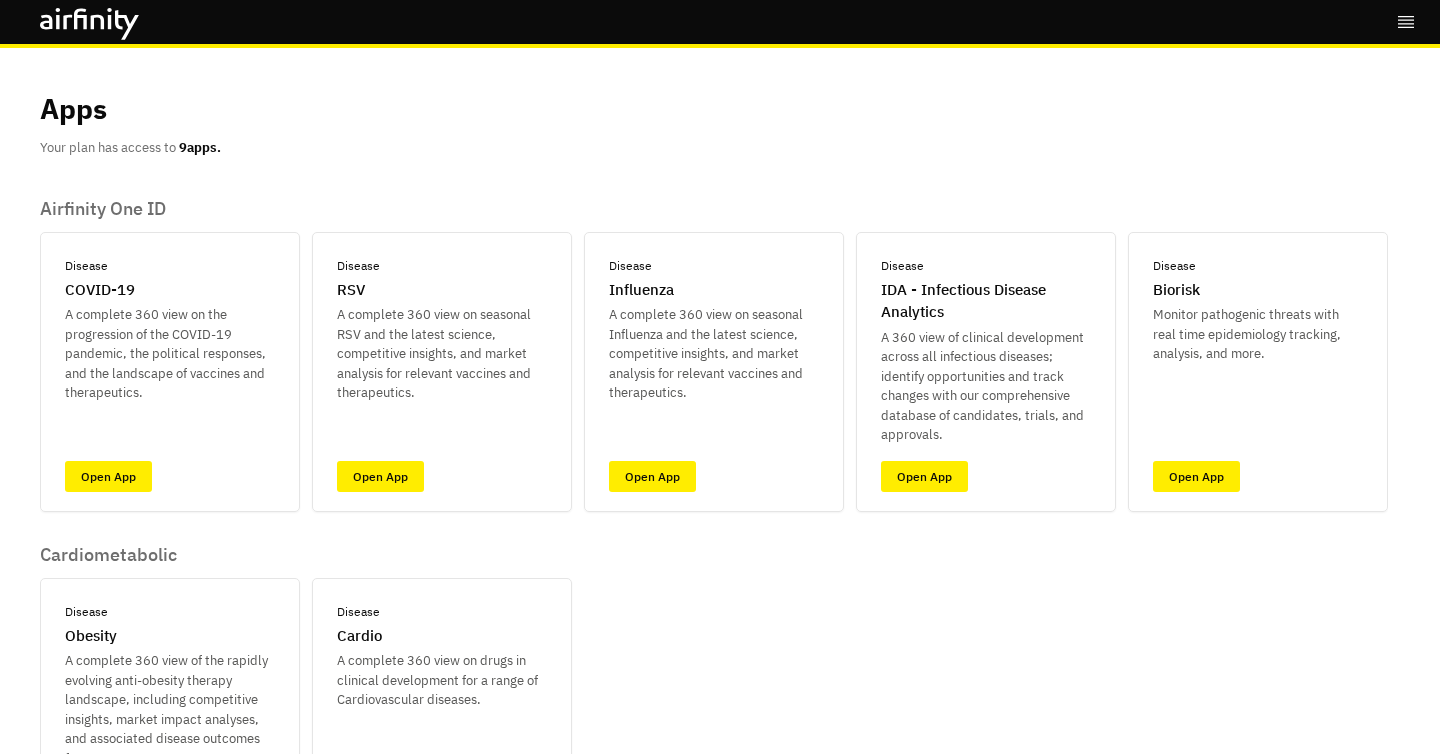 scroll, scrollTop: 0, scrollLeft: 0, axis: both 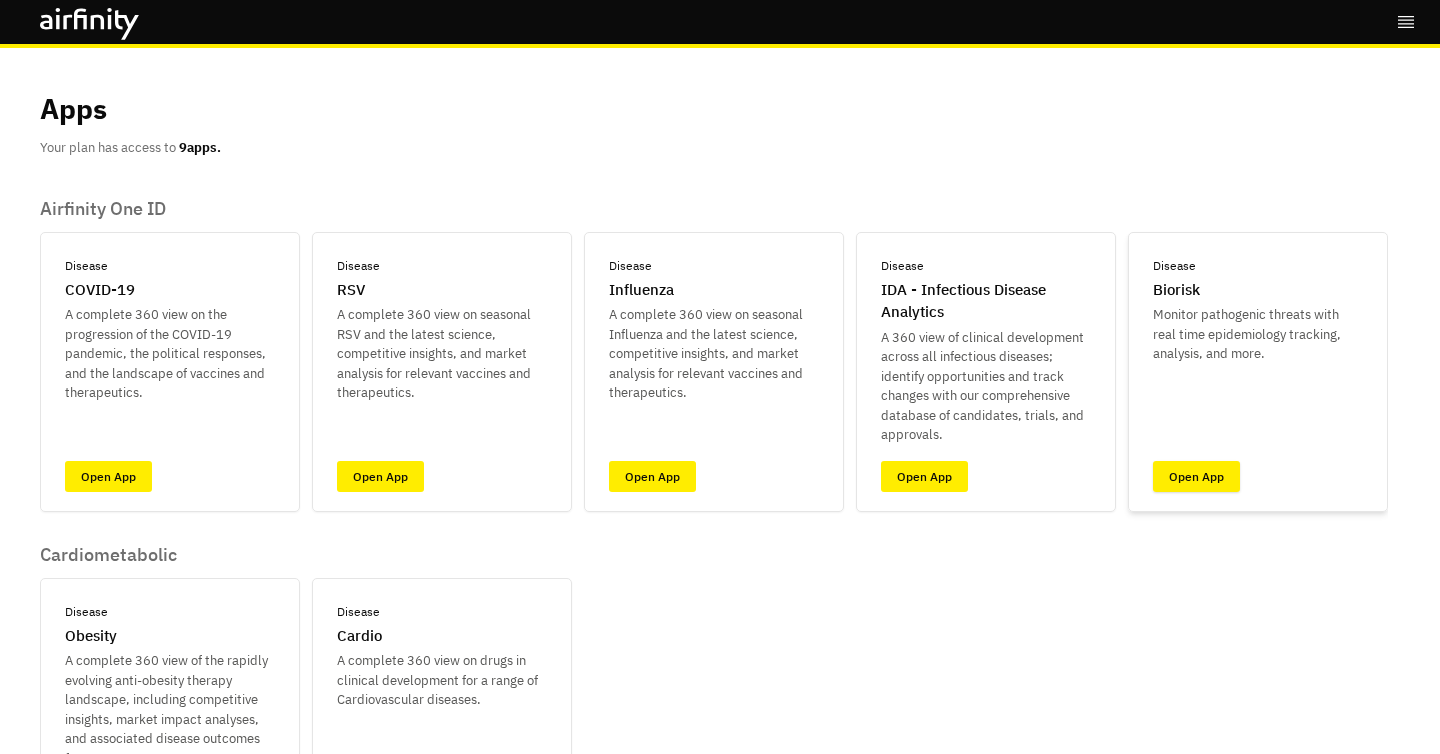 click on "Open App" at bounding box center [1196, 476] 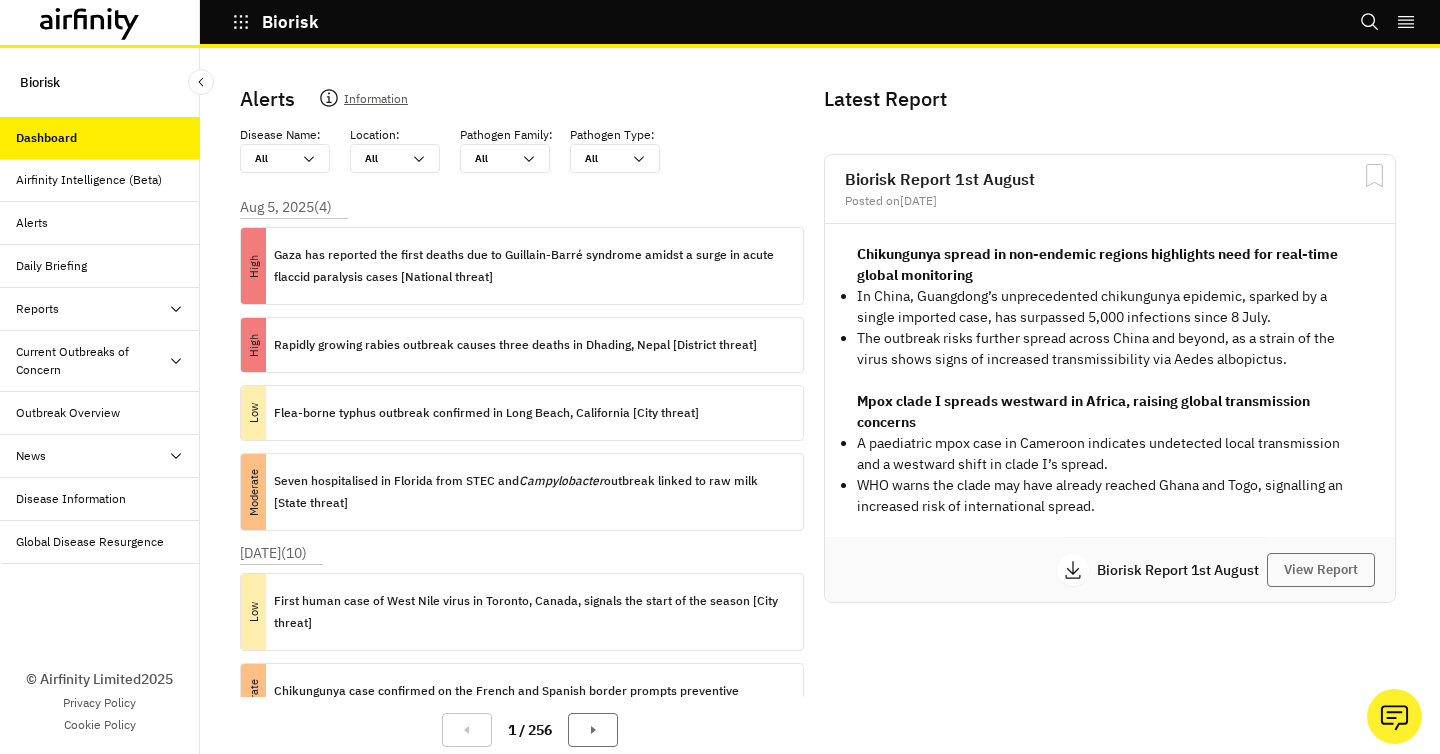 click on "Alerts" at bounding box center (108, 223) 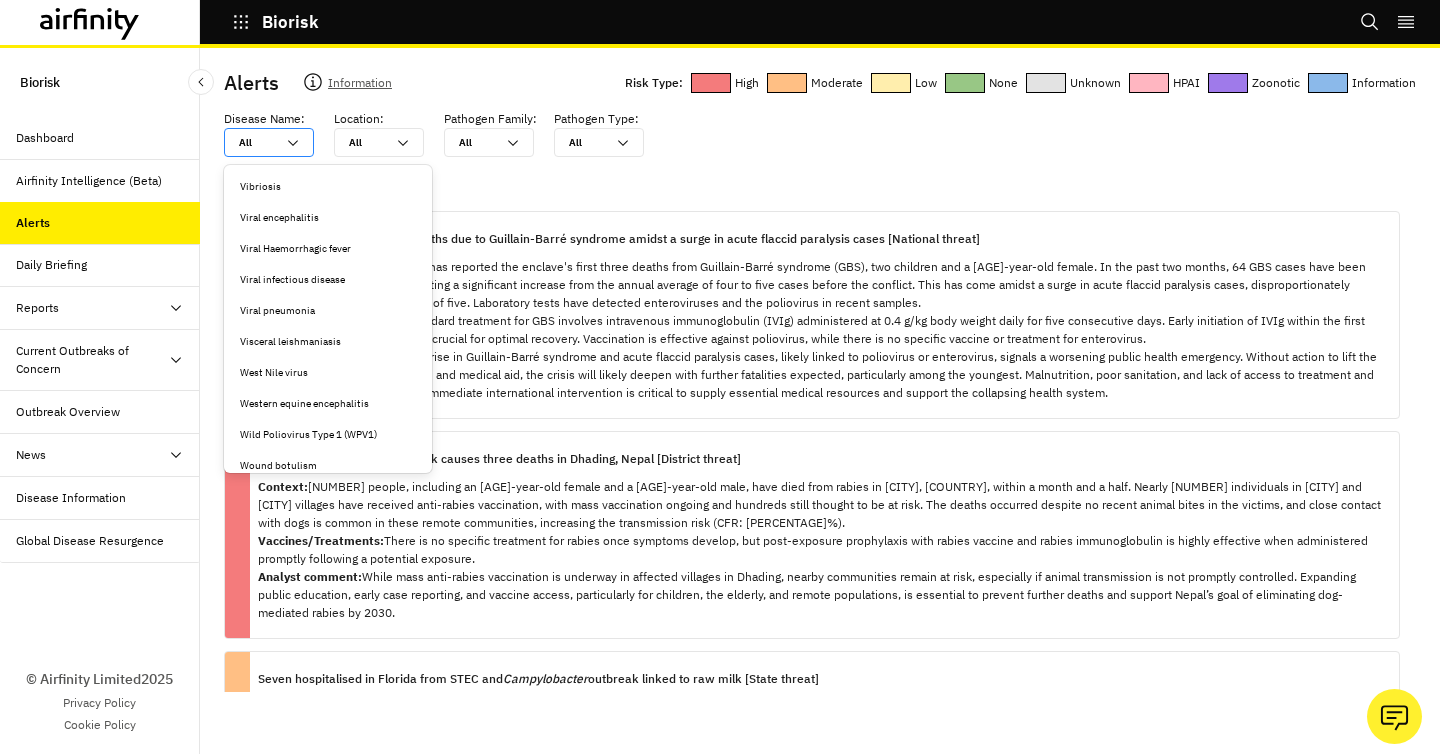 scroll, scrollTop: 8912, scrollLeft: 0, axis: vertical 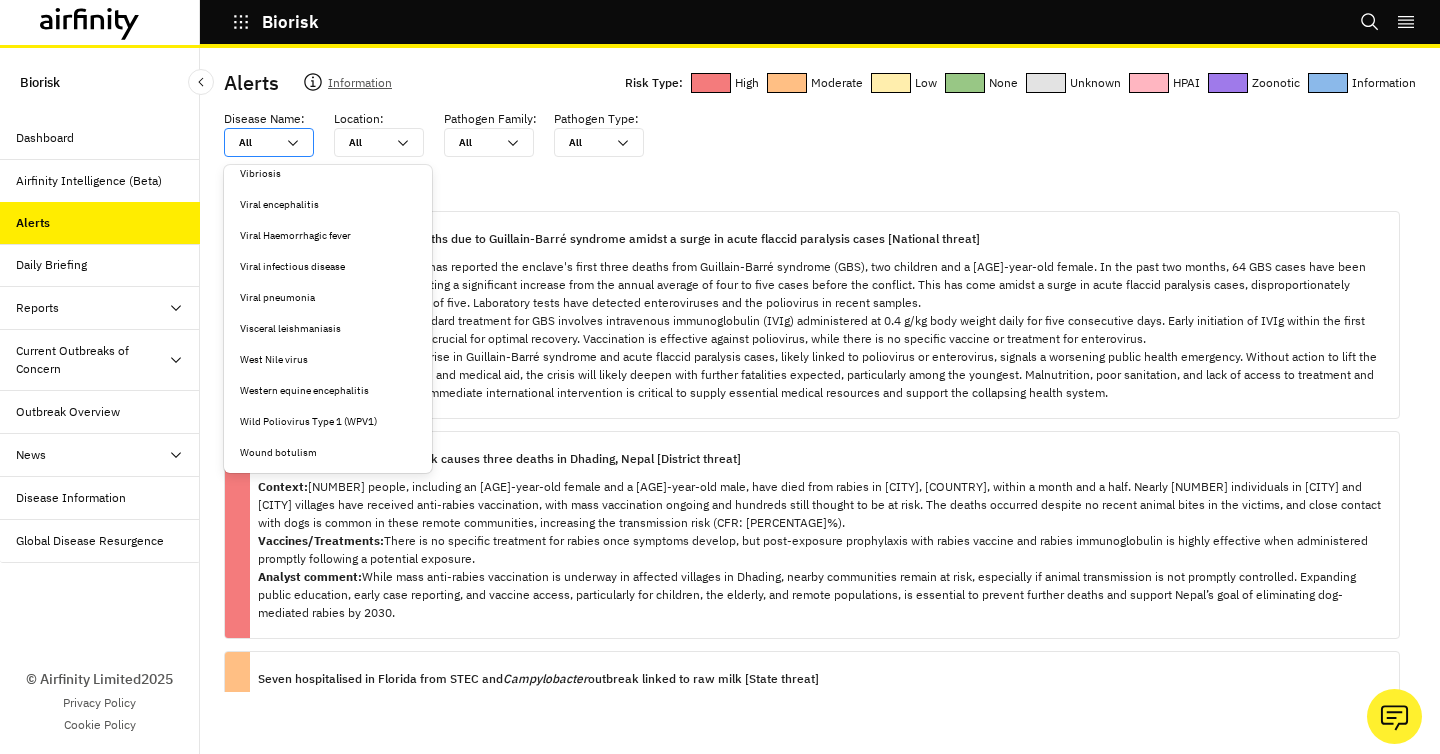 click on "West Nile virus" at bounding box center [328, 359] 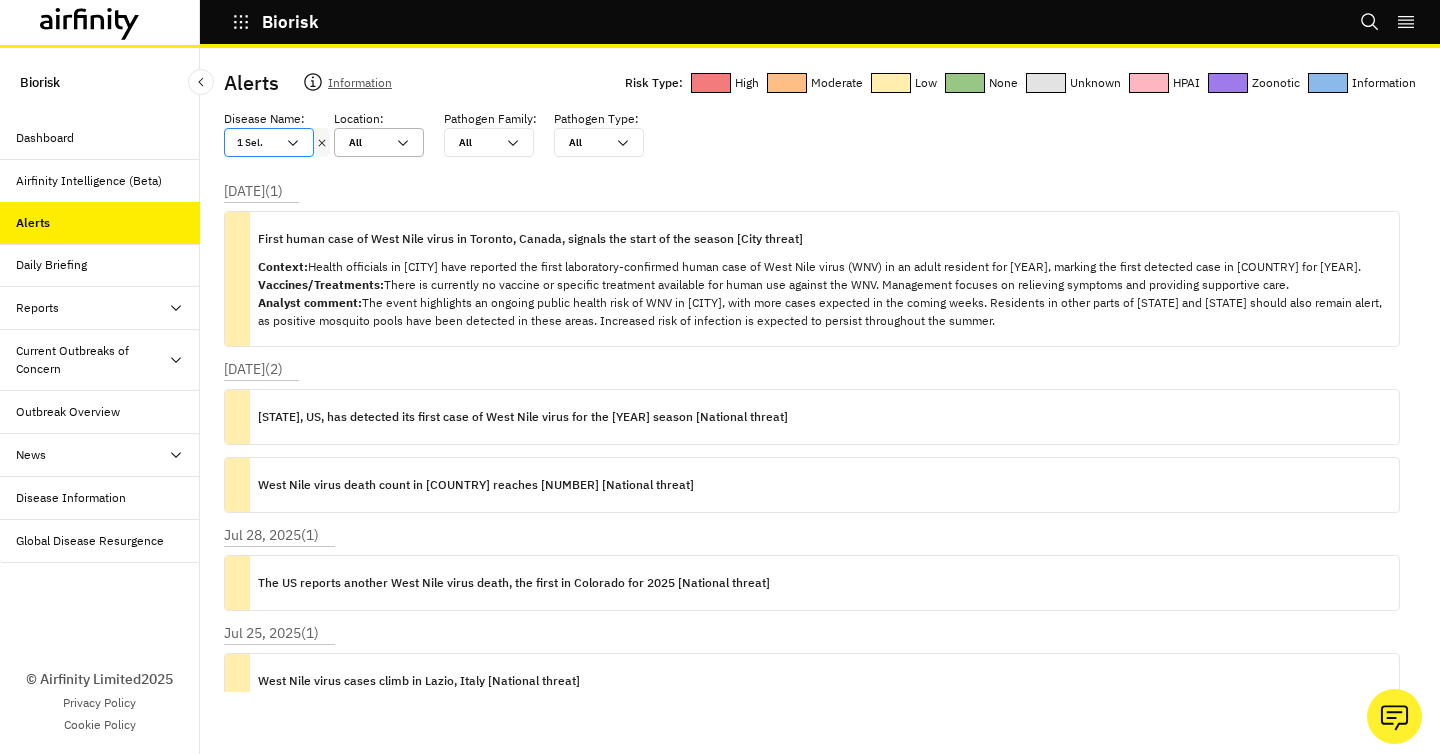 click on "All All" at bounding box center [365, 142] 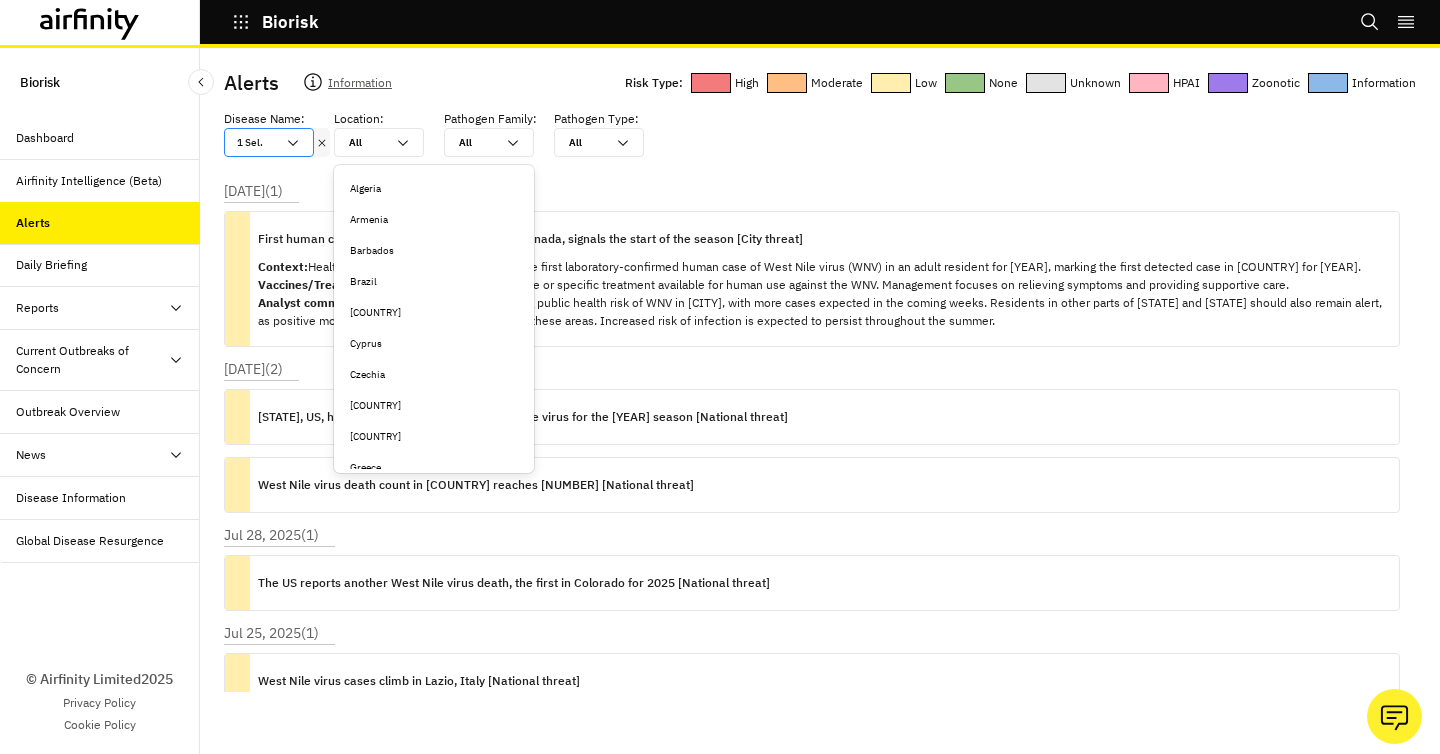 click on "Alerts Information Risk Type:  High Moderate Low None Unknown HPAI Zoonotic Information Disease Name : option West Nile virus, selected.   Select is focused ,type to refine list, press Down to open the menu,  press left to focus selected values 1 Sel. Location : option Algeria focused, 1 of 25. 25 results available. Use Up and Down to choose options, press Enter to select the currently focused option, press Escape to exit the menu, press Tab to select the option and exit the menu. All All Algeria Armenia Barbados Brazil Canada Cyprus Czechia France Germany Greece Hungary India Israel Italy Pakistan Palestine, State of Romania Russian Federation Senegal Serbia Spain Tunisia Ukraine United Kingdom United States Pathogen Family : All All Pathogen Type : All All [DATE] ( 1 ) First human case of West Nile virus in Toronto, Canada, signals the start of the season [City threat] Context: Vaccines/Treatments: Analyst comment: [DATE] ( 2 ) [DATE] ( 1 ) [DATE] ( 1 ) [DATE] ( 2 )" at bounding box center (820, 380) 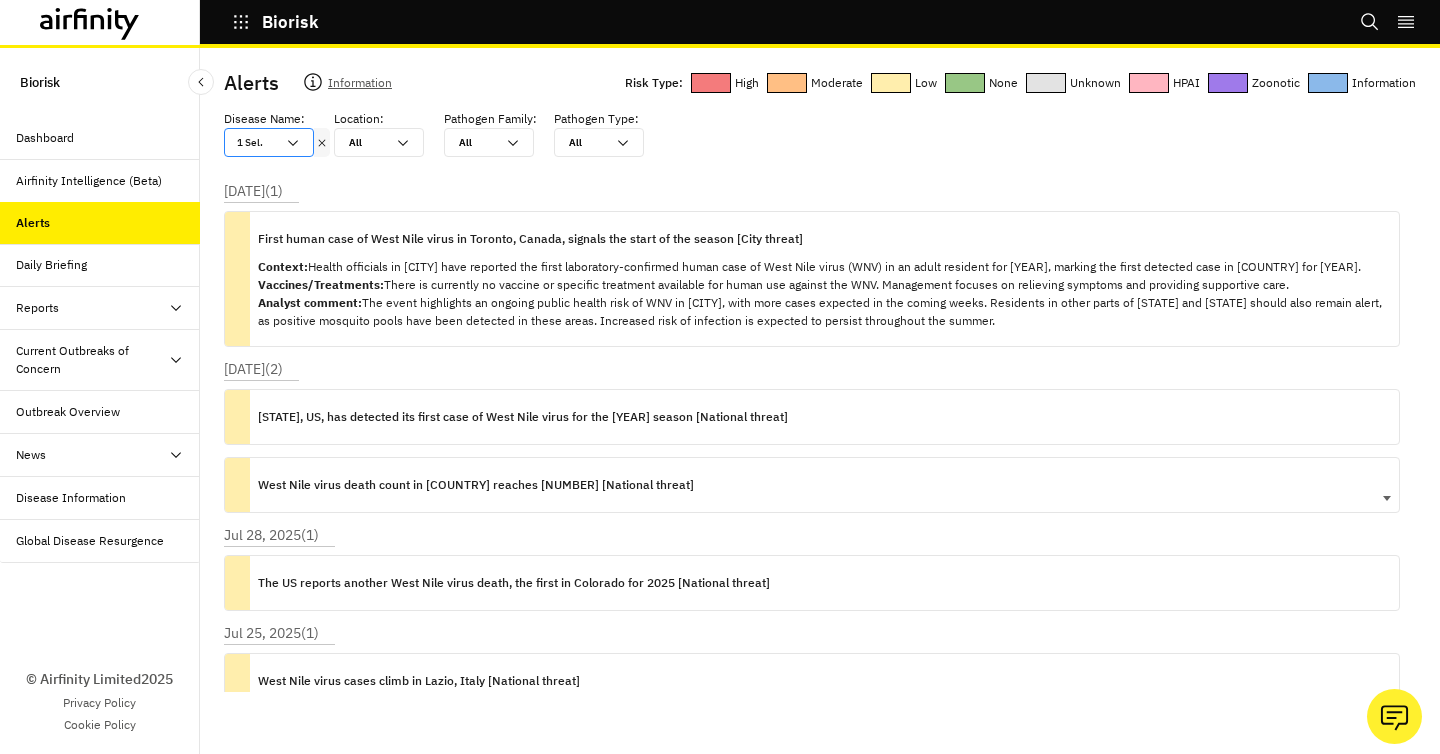 click on "West Nile virus death count in [COUNTRY] reaches [NUMBER]  [National threat]" at bounding box center (812, 485) 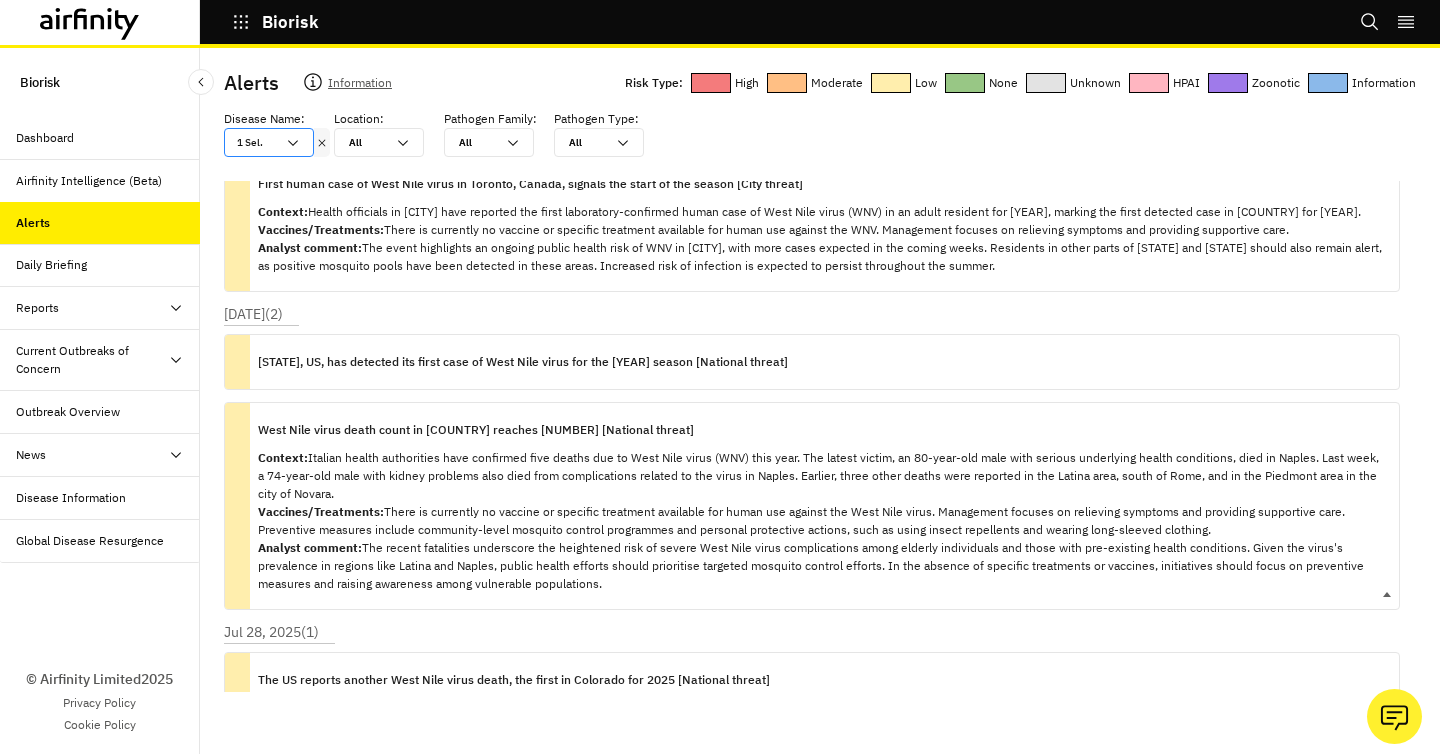 scroll, scrollTop: 50, scrollLeft: 0, axis: vertical 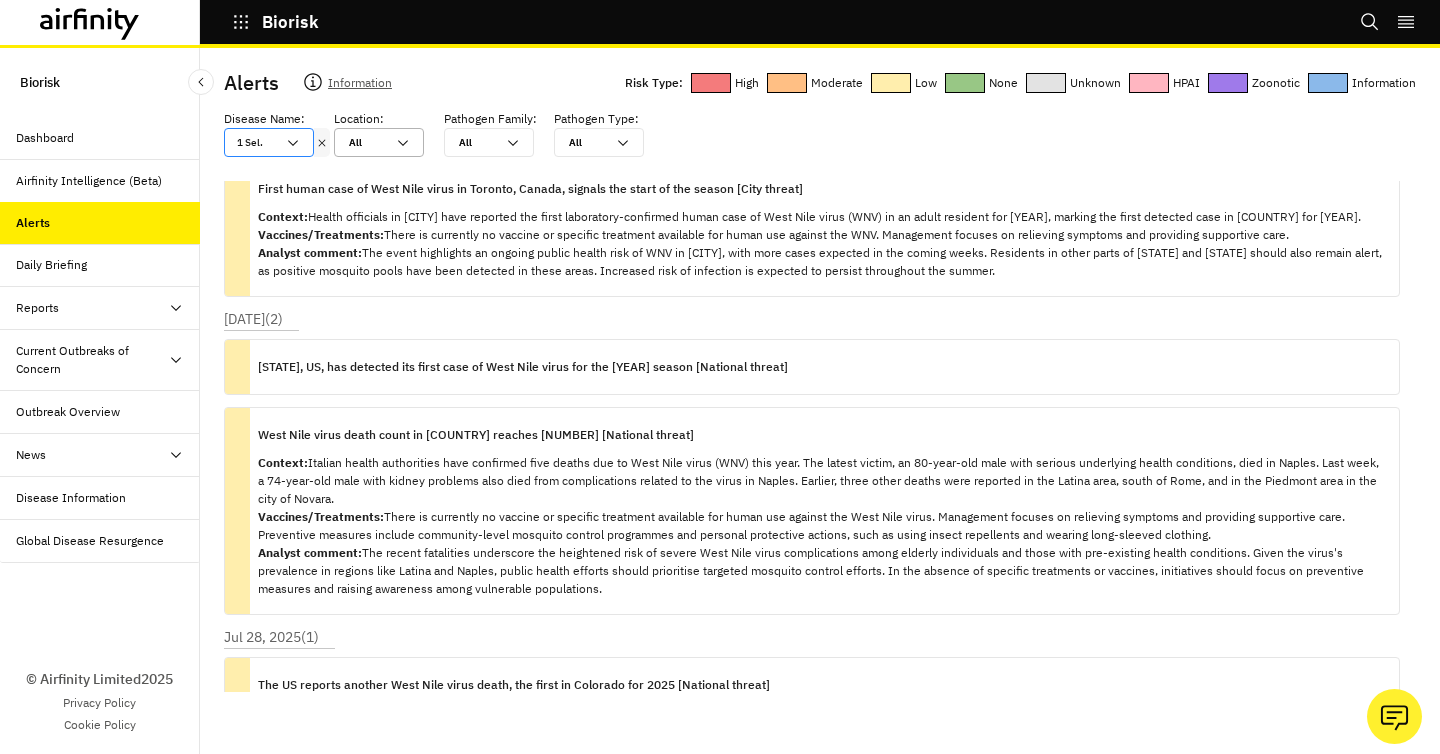 click on "All All" at bounding box center (379, 142) 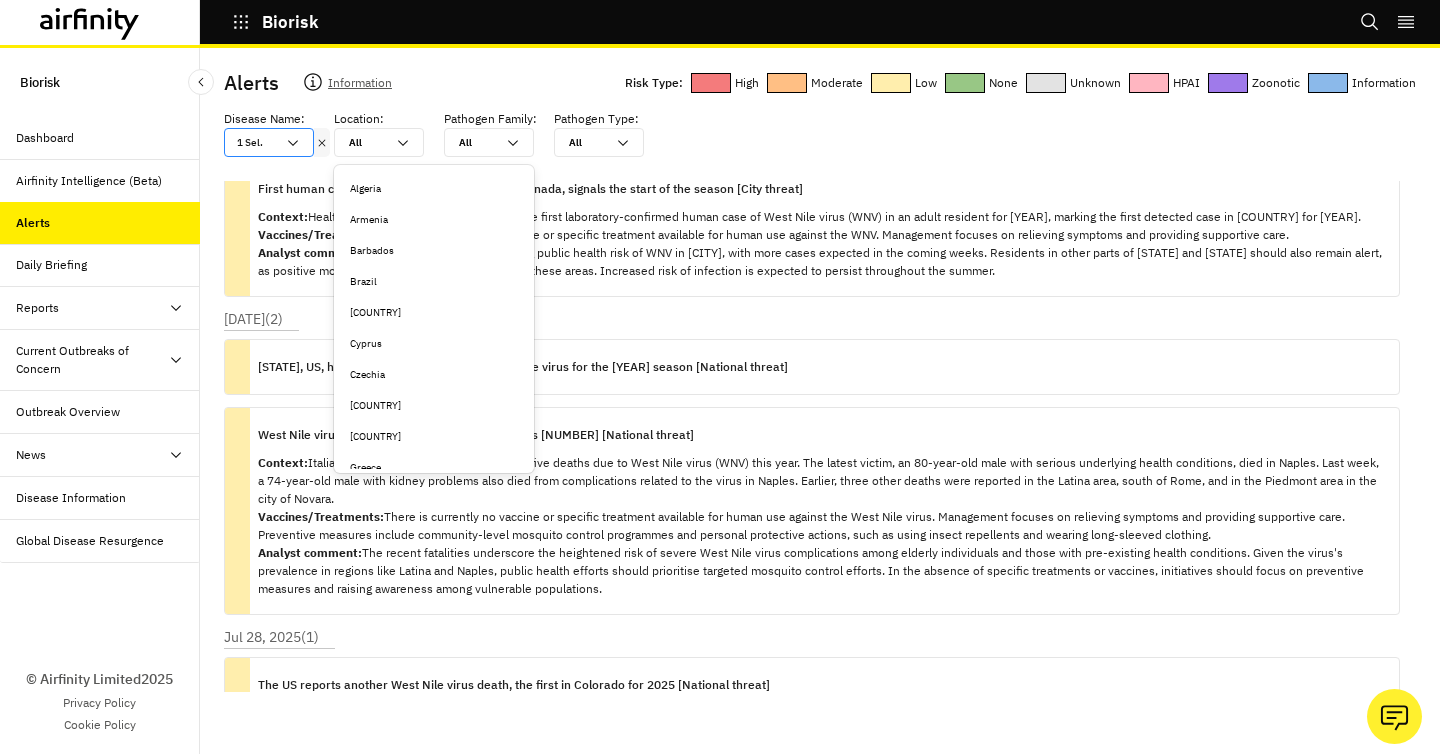 scroll, scrollTop: 483, scrollLeft: 0, axis: vertical 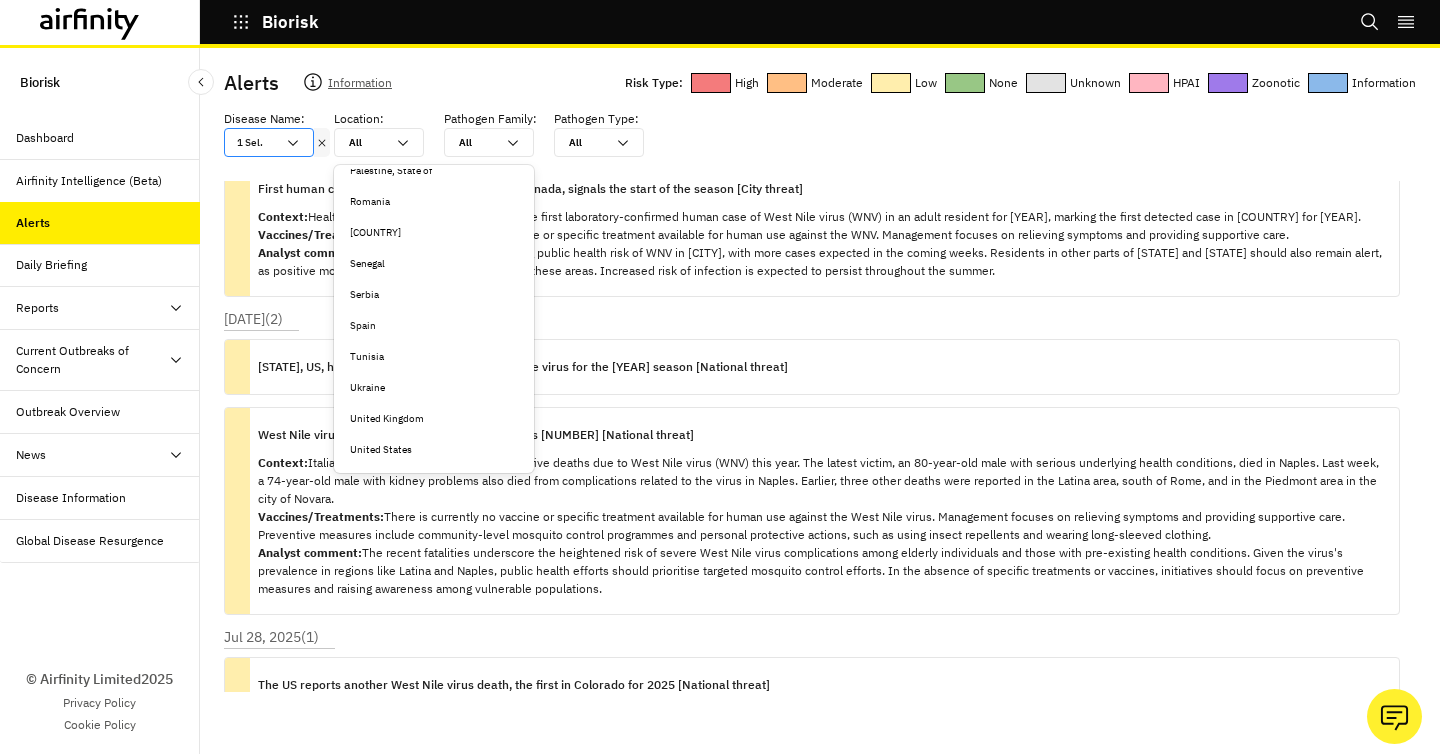 click on "United States" at bounding box center (434, 449) 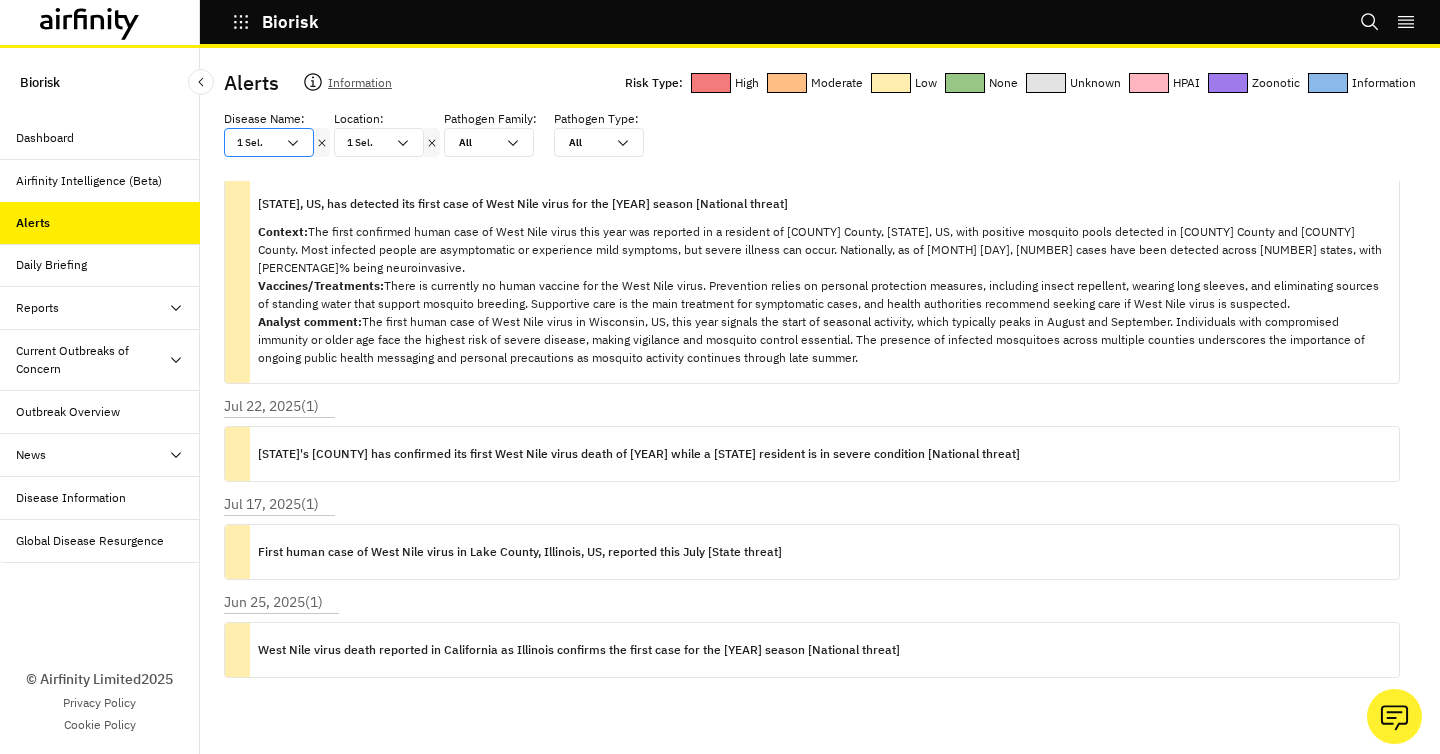 scroll, scrollTop: 36, scrollLeft: 0, axis: vertical 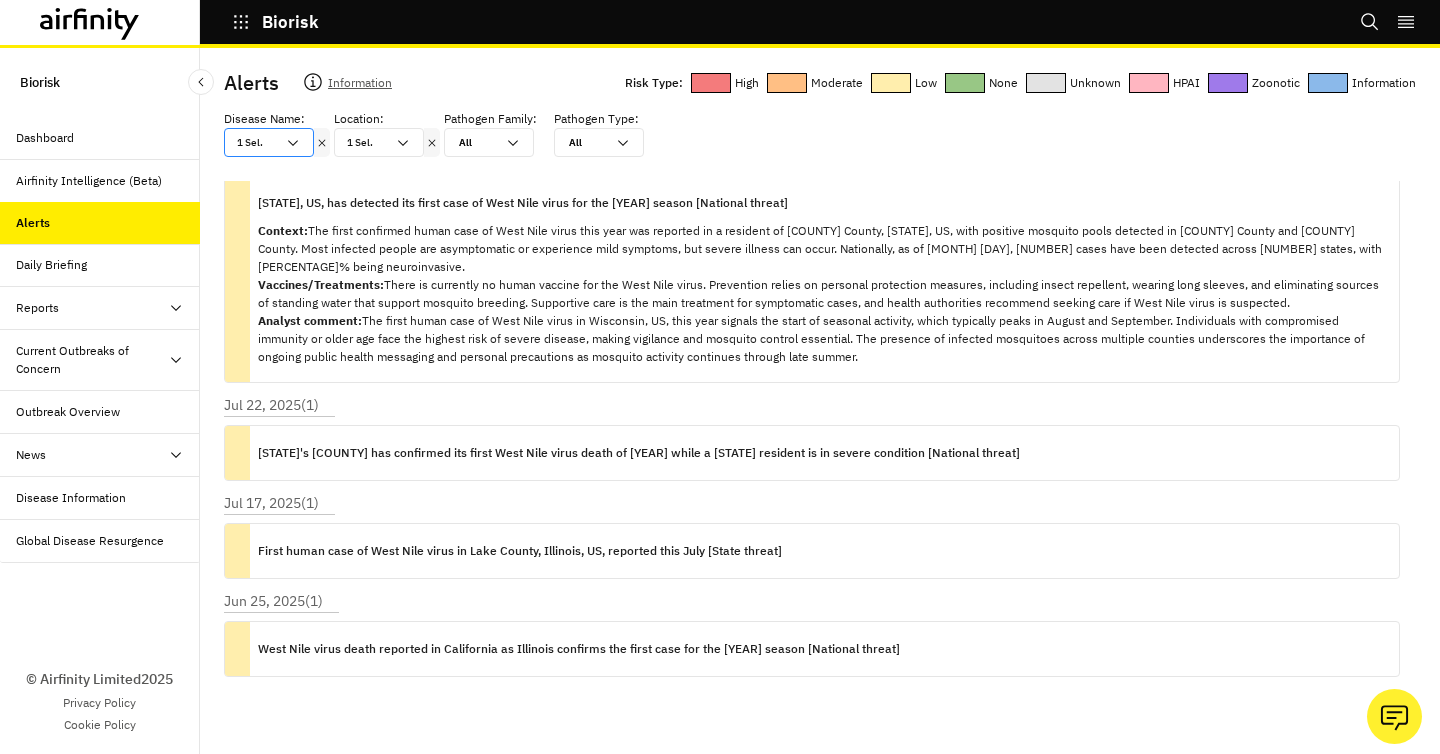 click on "[STATE]'s [COUNTY] has confirmed its first West Nile virus death of [YEAR] while a [STATE] resident is in severe condition [National threat]" at bounding box center [639, 453] 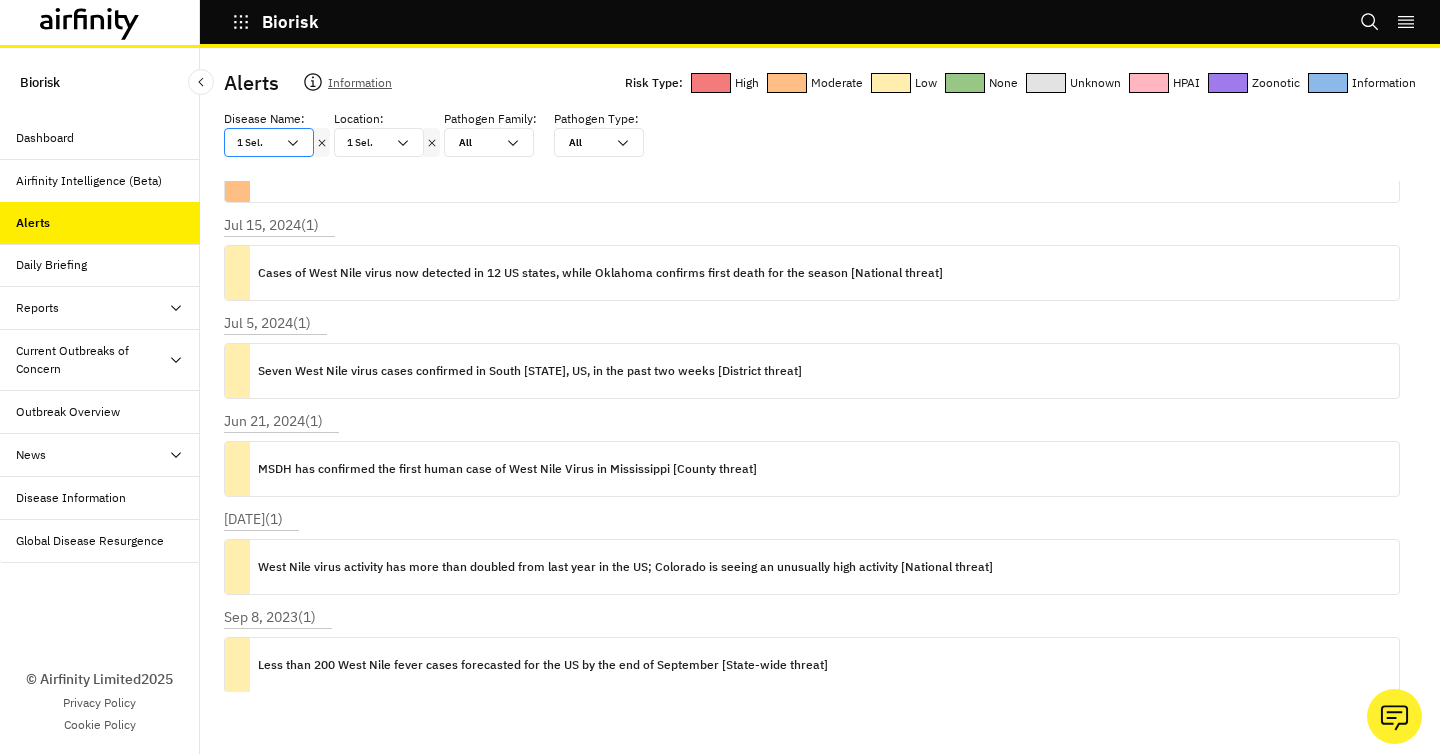 scroll, scrollTop: 1247, scrollLeft: 0, axis: vertical 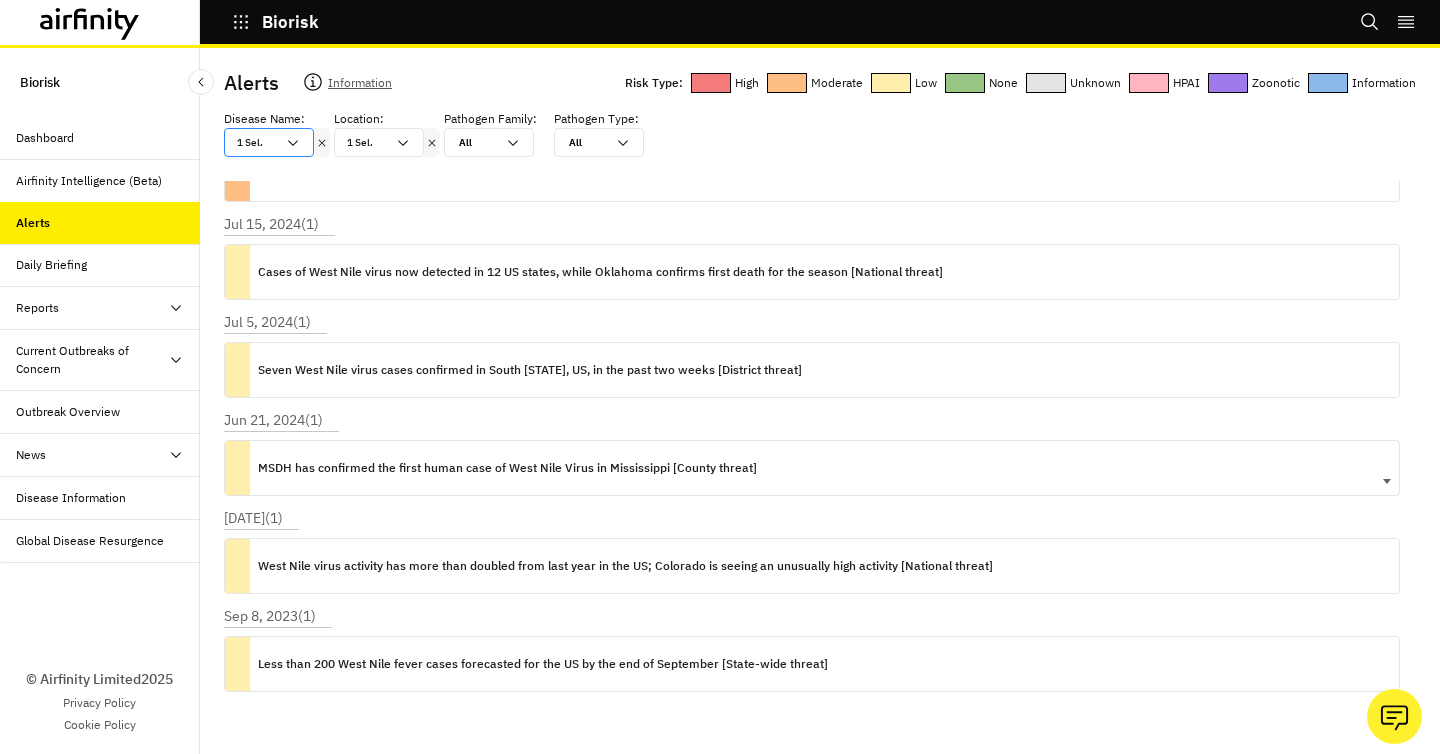 click on "MSDH has confirmed the first human case of West Nile Virus in Mississippi [County threat]" at bounding box center [507, 468] 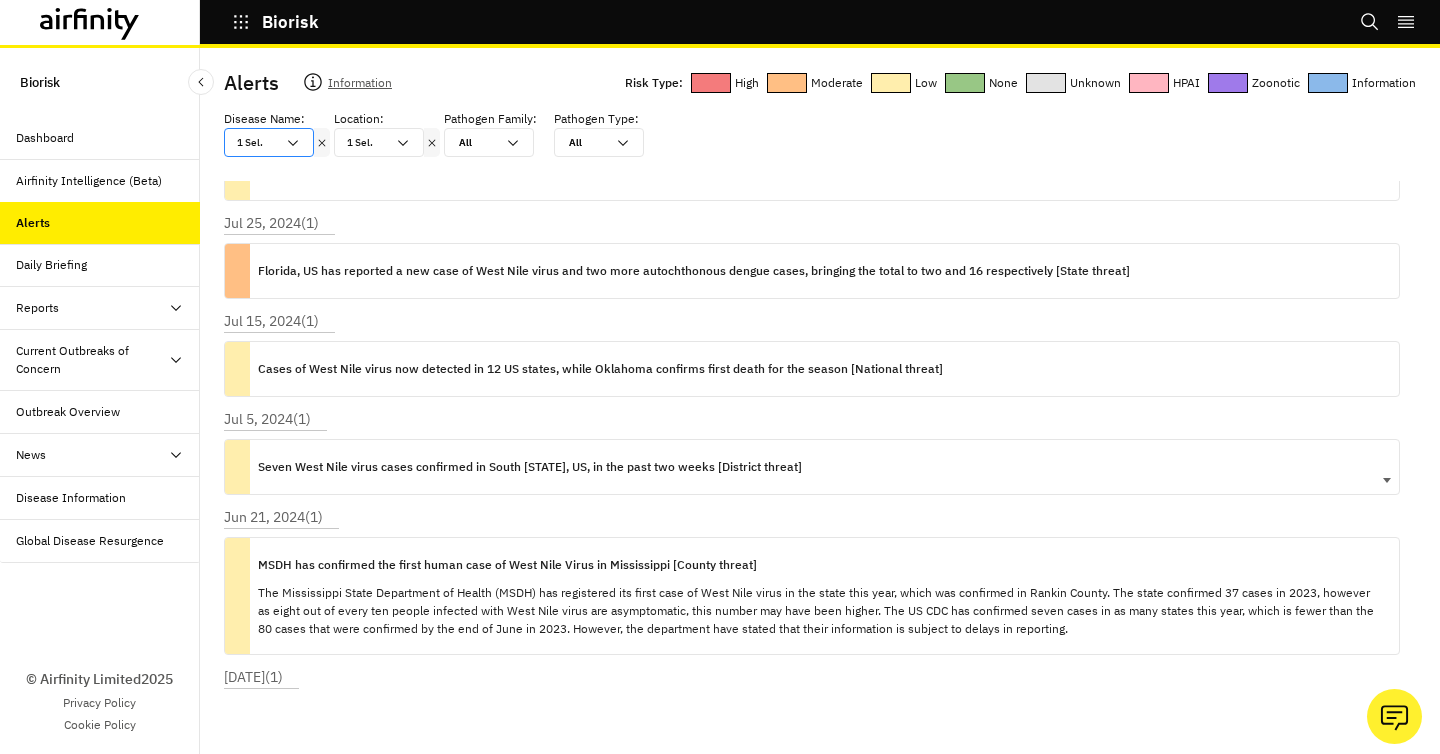 scroll, scrollTop: 1157, scrollLeft: 0, axis: vertical 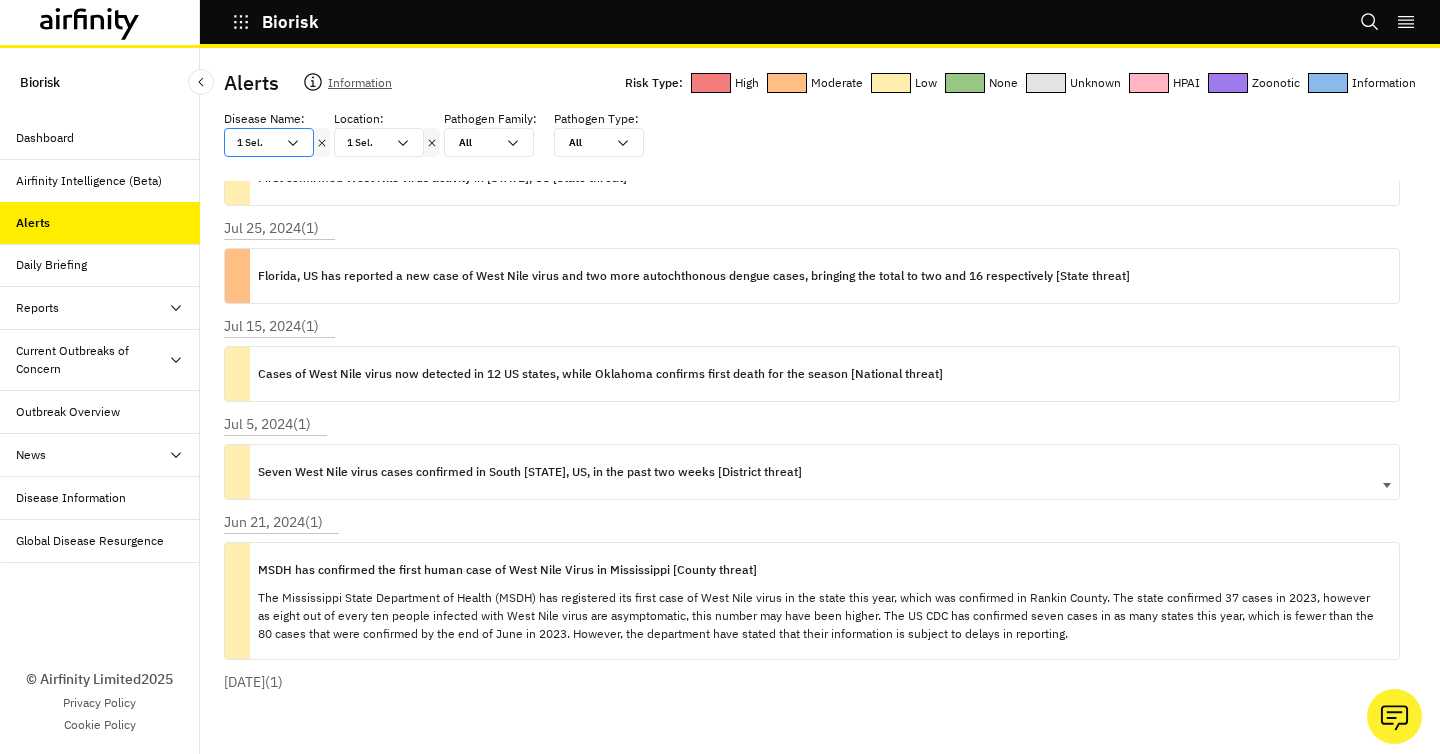 click on "Seven West Nile virus cases confirmed in South [STATE], US, in the past two weeks [District threat]" at bounding box center (530, 472) 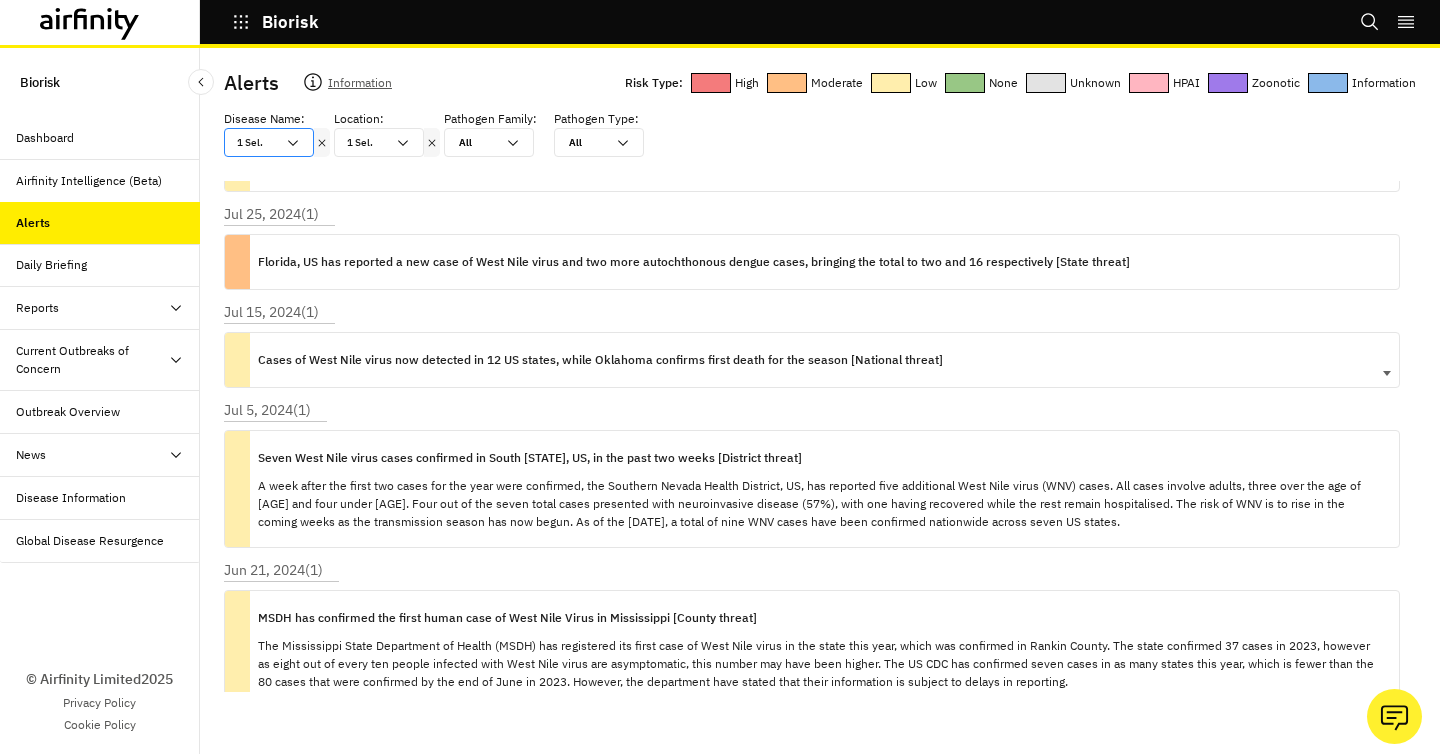 scroll, scrollTop: 1180, scrollLeft: 0, axis: vertical 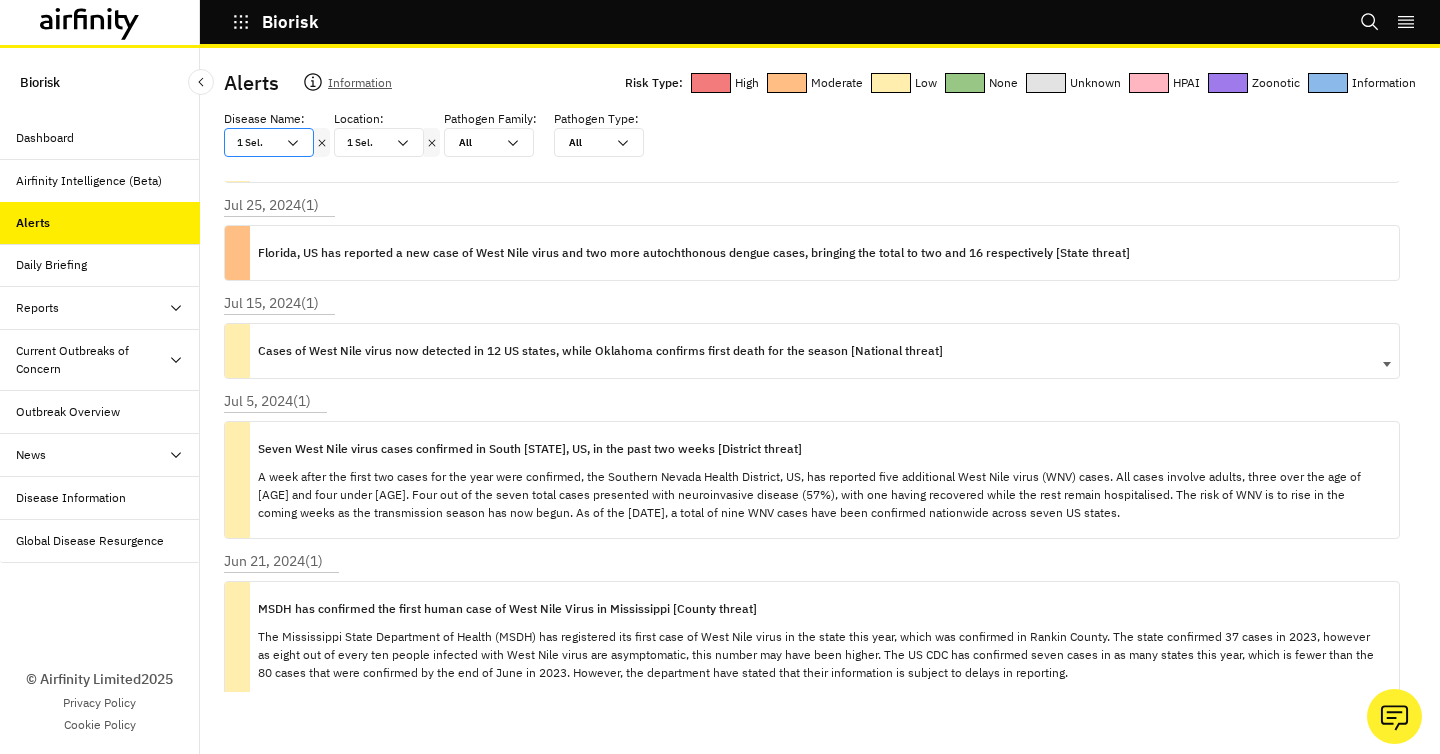 click on "Cases of West Nile virus now detected in 12 US states, while Oklahoma confirms first death for the season [National threat]" at bounding box center [600, 351] 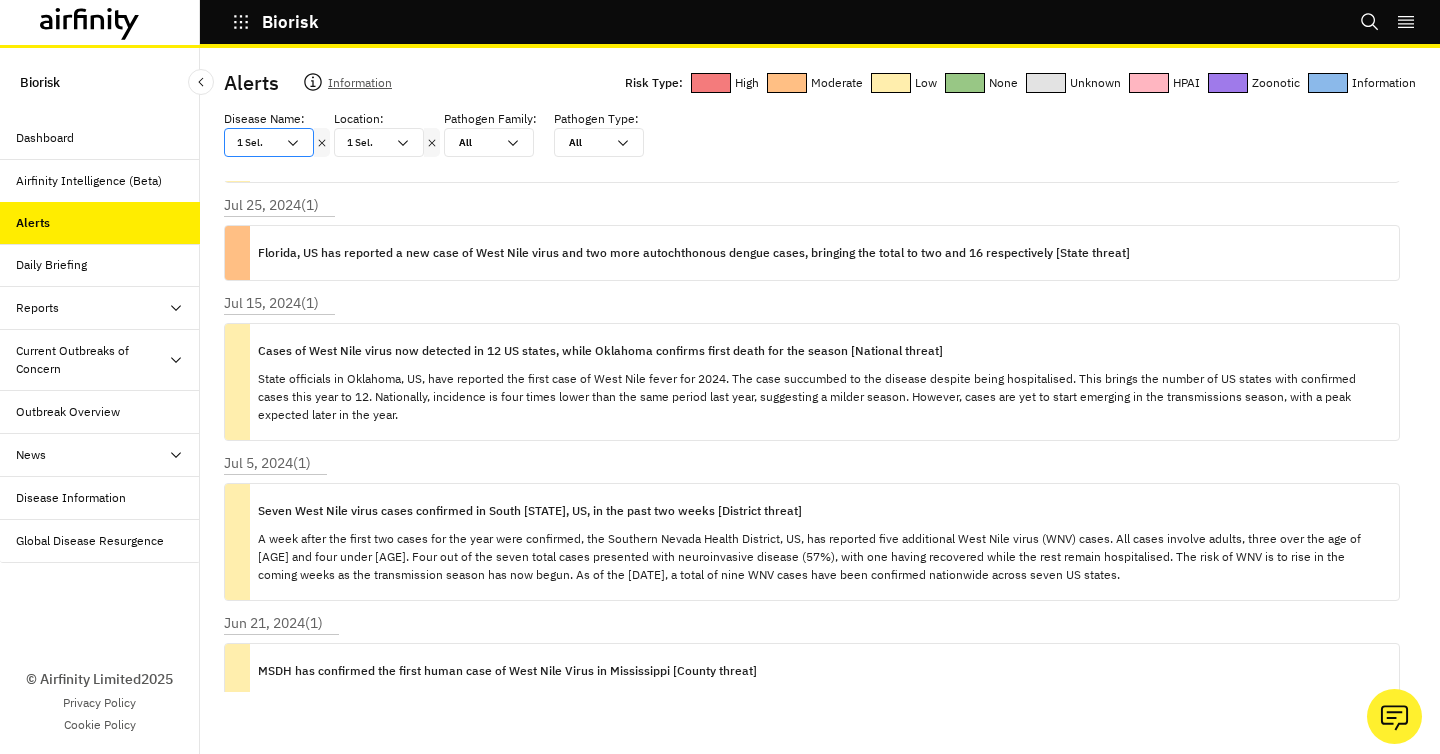 click on "[DATE] ( 1 ) First confirmed West Nile virus activity in Wisconsin, US [State threat] [DATE] ( 1 ) Florida, US has reported a new case of West Nile virus and two more autochthonous dengue cases, bringing the total to two and 16 respectively [State threat] [DATE] ( 1 ) Cases of West Nile virus now detected in 12 US states, while Oklahoma confirms first death for the season [National threat] State officials in Oklahoma, US, have reported the first case of West Nile fever for [YEAR]. The case succumbed to the disease despite being hospitalised. This brings the number of US states with confirmed cases this year to 12. Nationally, incidence is four times lower than the same period last year, suggesting a milder season. However, cases are yet to start emerging in the transmissions season, with a peak expected later in the year. [DATE] ( 1 ) Seven West Nile virus cases confirmed in South Nevada, US, in the past two weeks [District threat] Jun 21, 2024  ( 1 )" at bounding box center [820, -27] 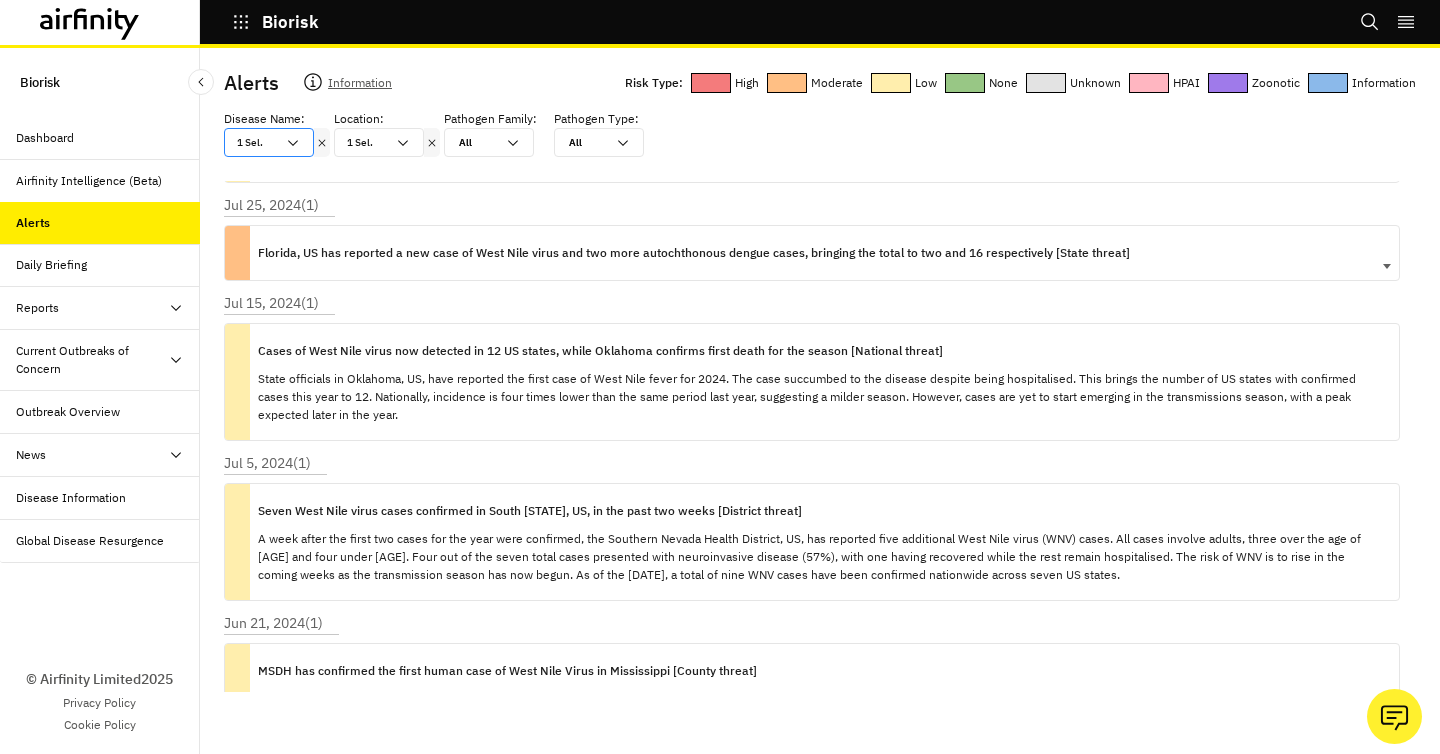 click on "Florida, US has reported a new case of West Nile virus and two more autochthonous dengue cases, bringing the total to two and 16 respectively [State threat]" at bounding box center [694, 253] 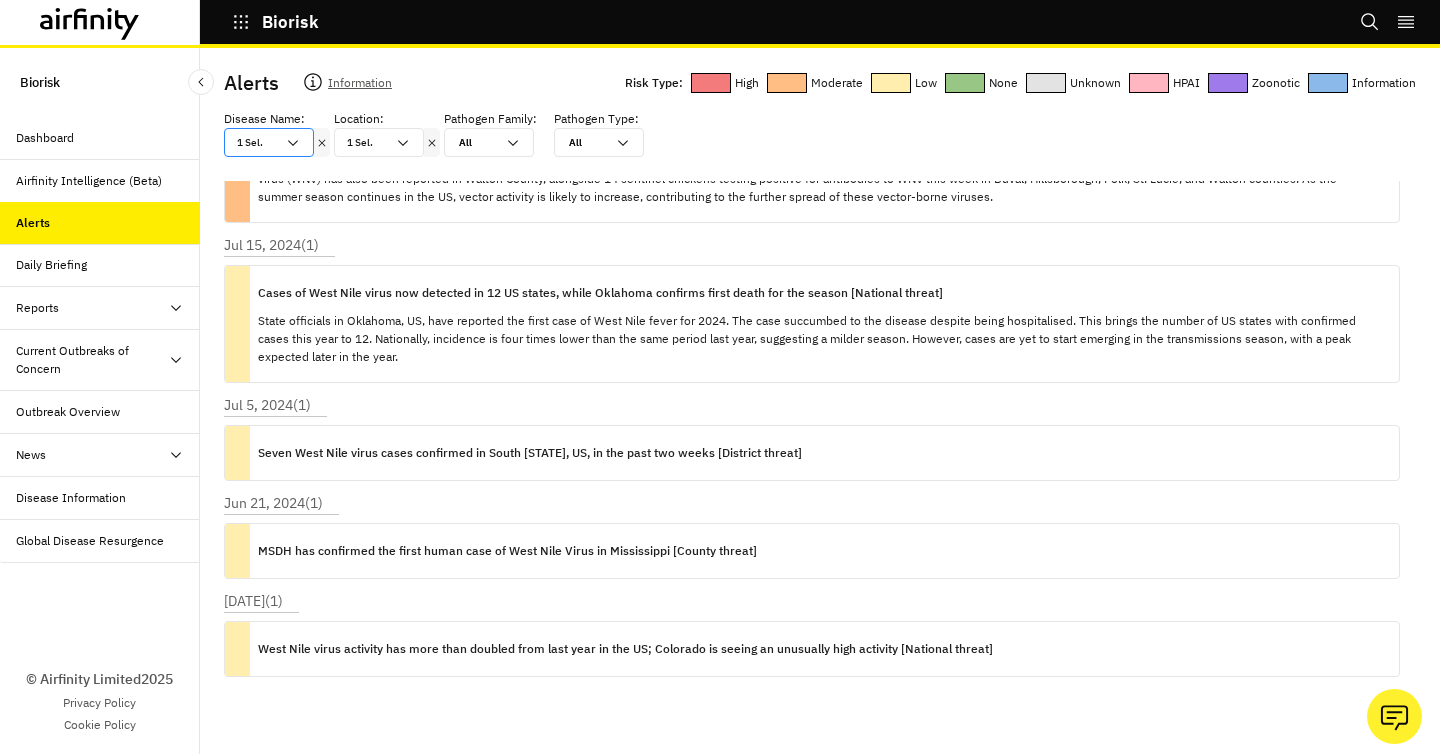 scroll, scrollTop: 1290, scrollLeft: 0, axis: vertical 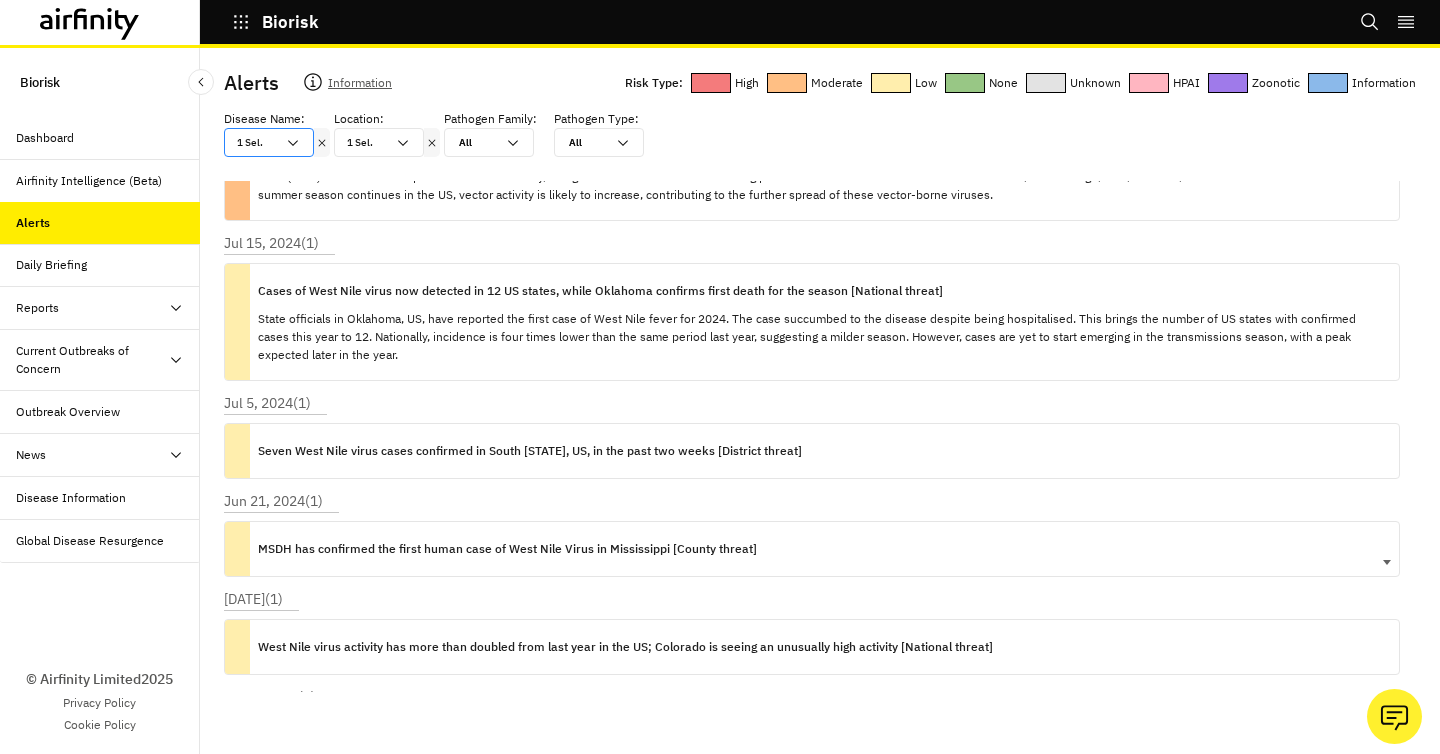 click on "MSDH has confirmed the first human case of West Nile Virus in Mississippi [County threat]" at bounding box center [507, 549] 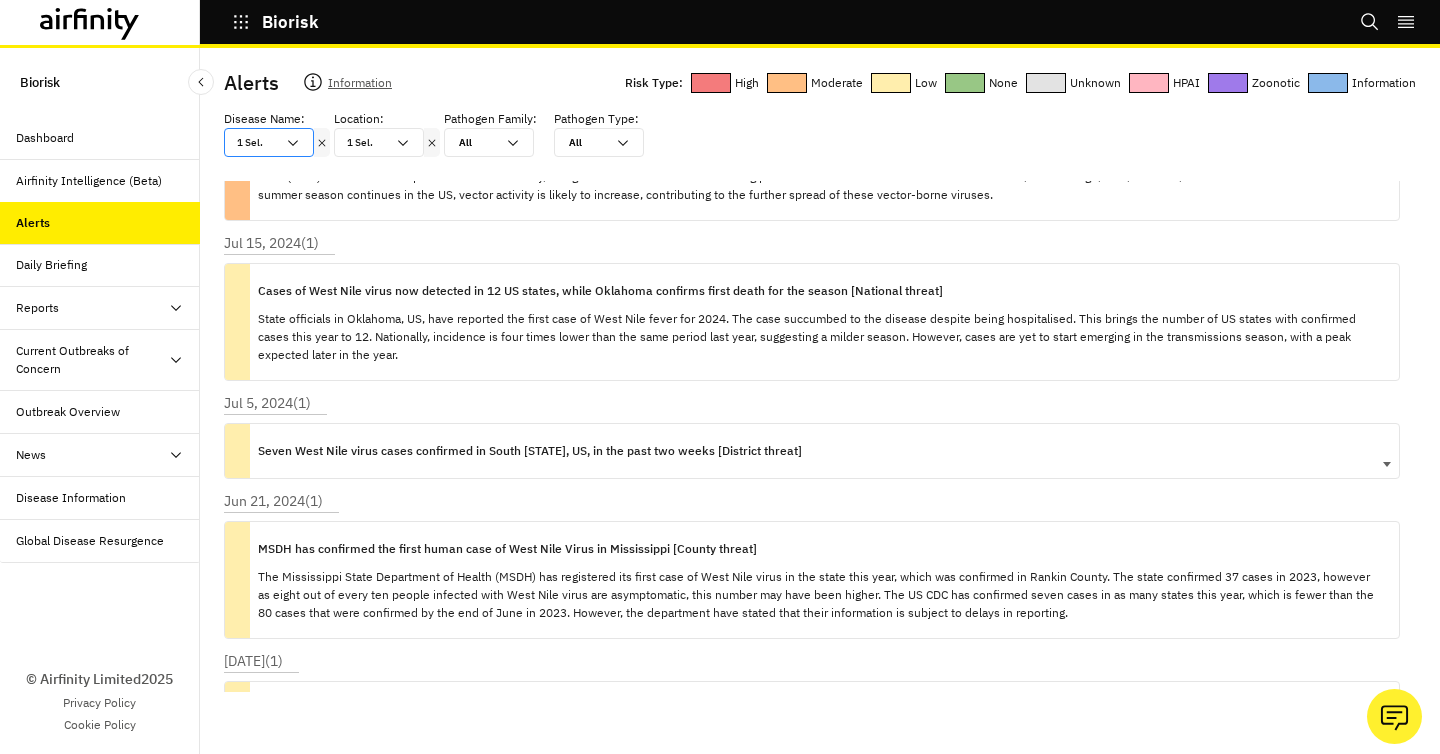 click on "Seven West Nile virus cases confirmed in South [STATE], US, in the past two weeks [District threat]" at bounding box center [530, 451] 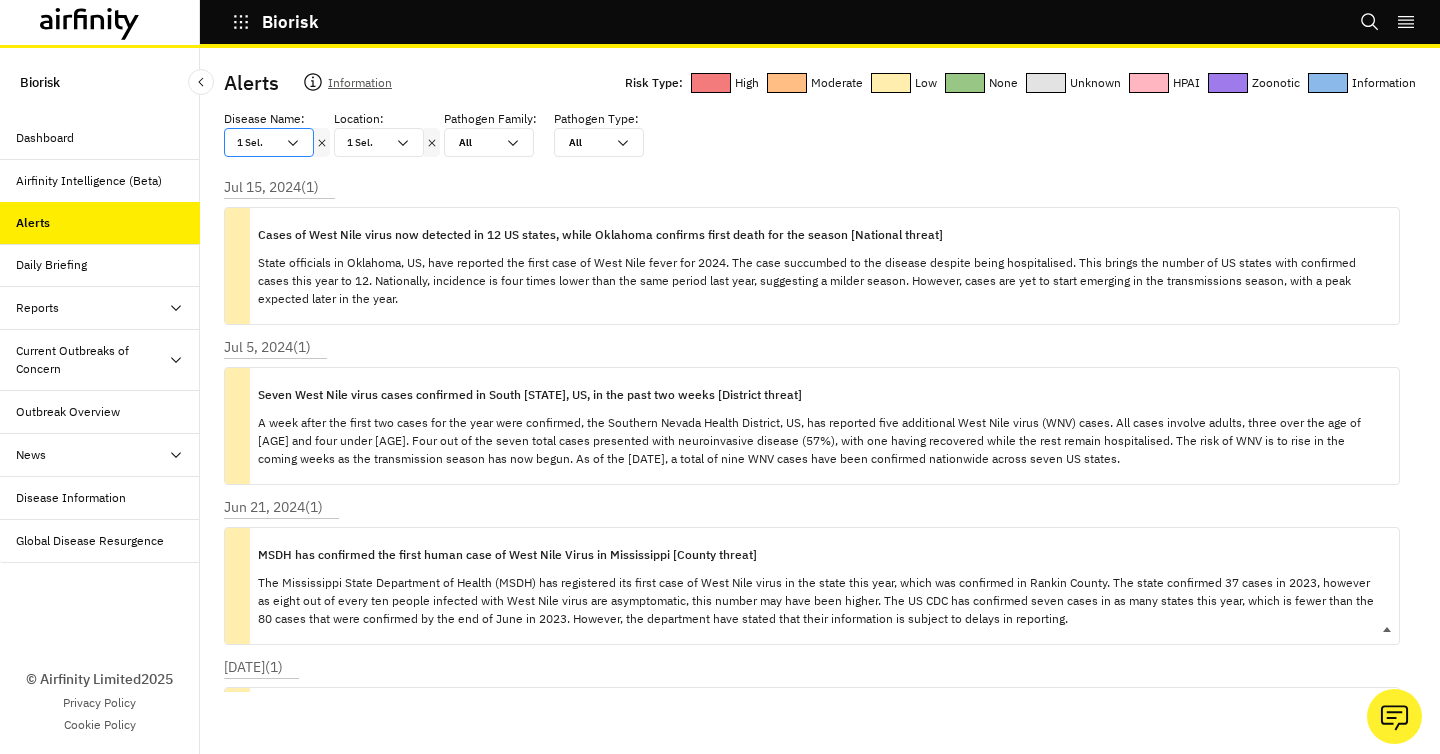 scroll, scrollTop: 1331, scrollLeft: 0, axis: vertical 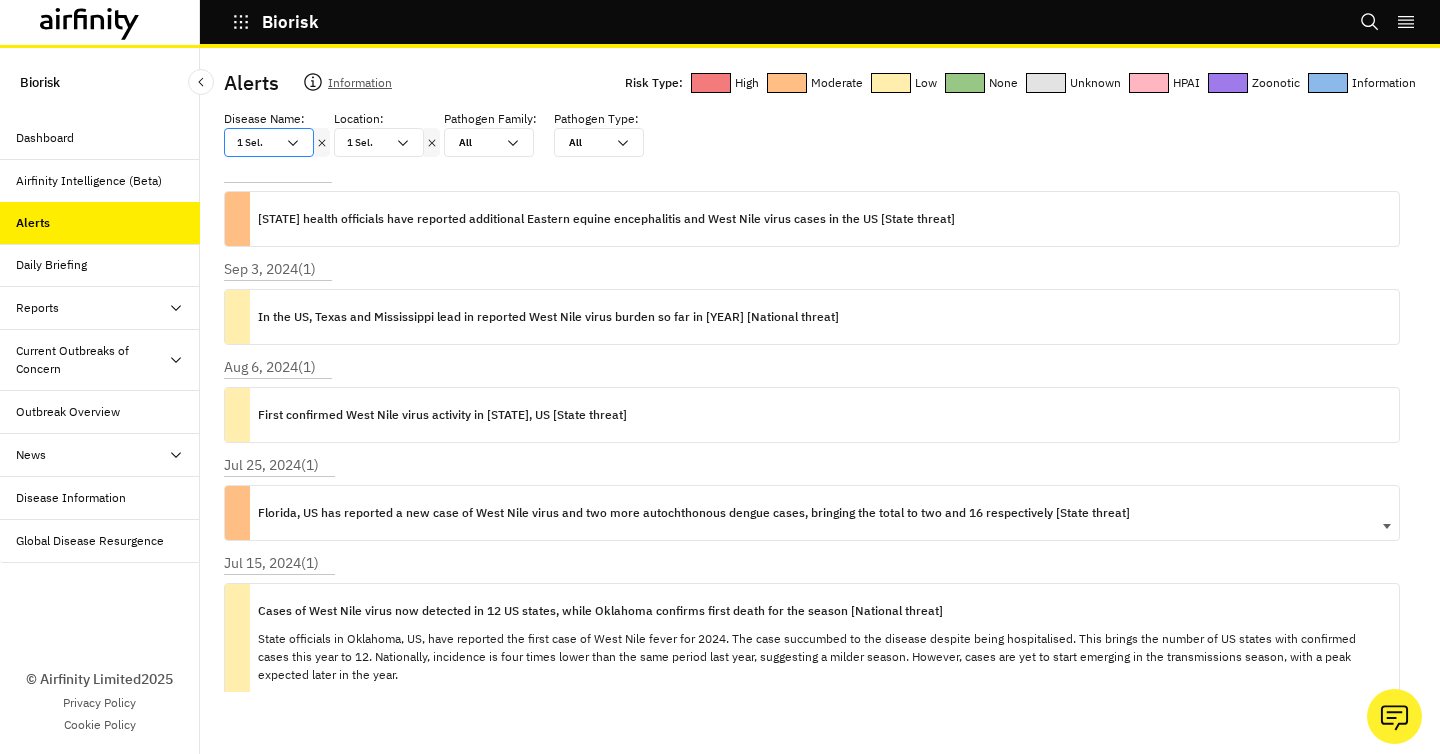 click on "Florida, US has reported a new case of West Nile virus and two more autochthonous dengue cases, bringing the total to two and 16 respectively [State threat]" at bounding box center (694, 513) 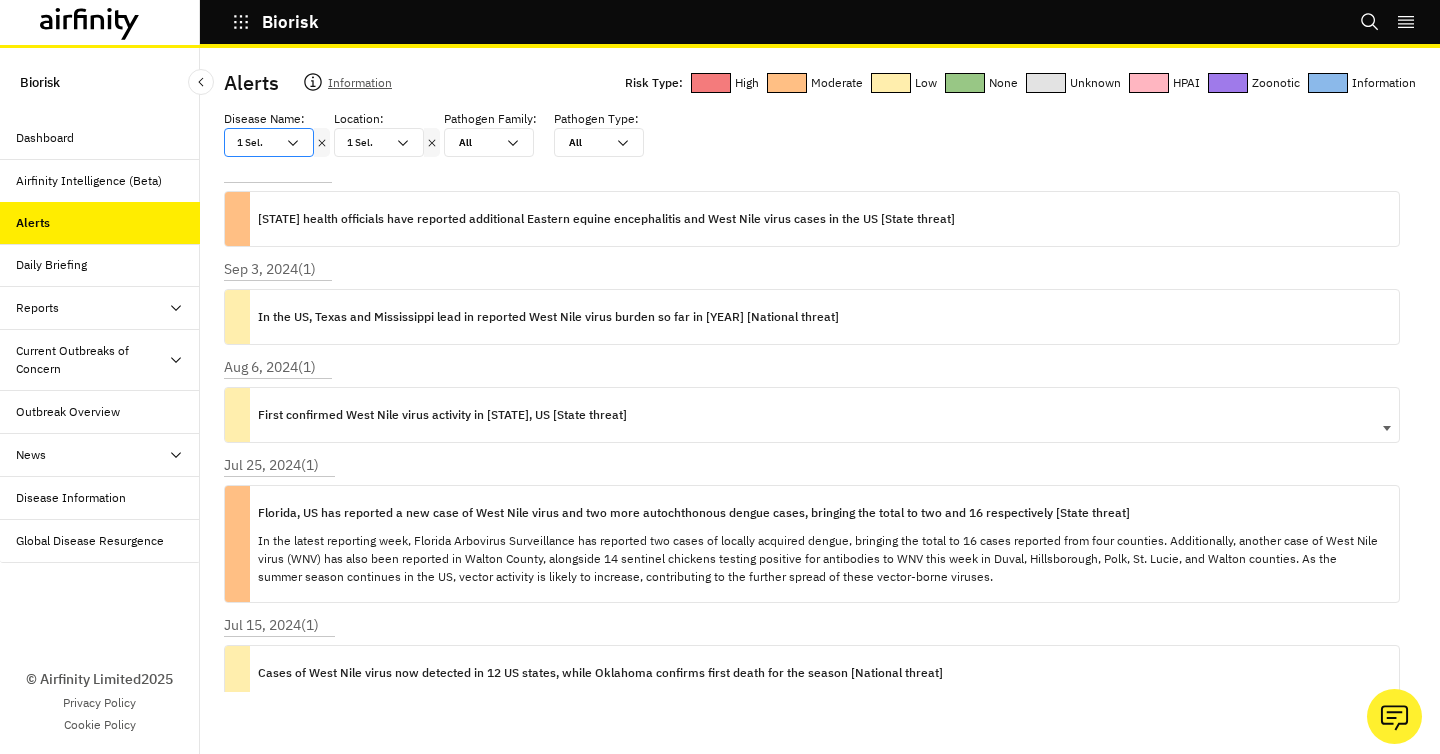 click on "First confirmed West Nile virus activity in [STATE], US [State threat]" at bounding box center (442, 415) 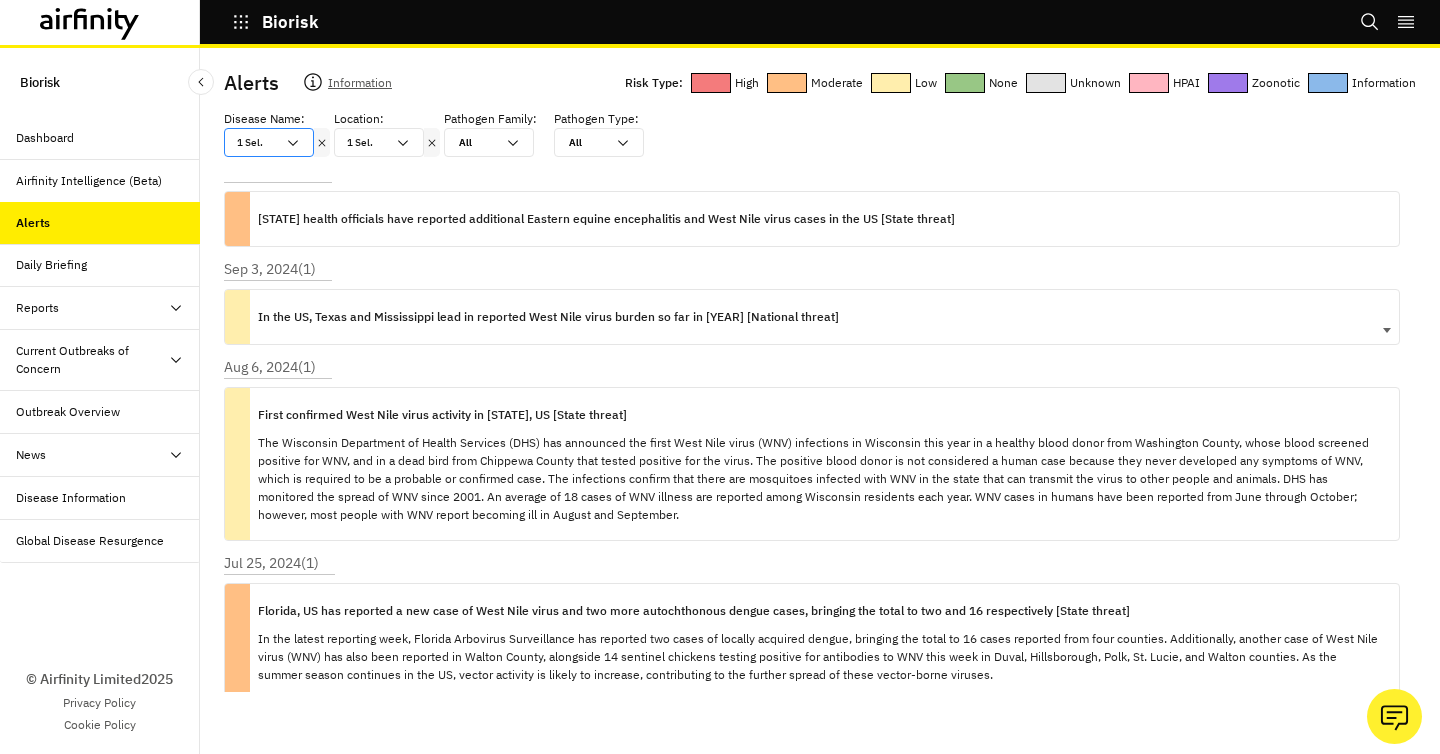 click on "In the US, Texas and Mississippi lead in reported West Nile virus burden so far in [YEAR] [National threat]" at bounding box center [548, 317] 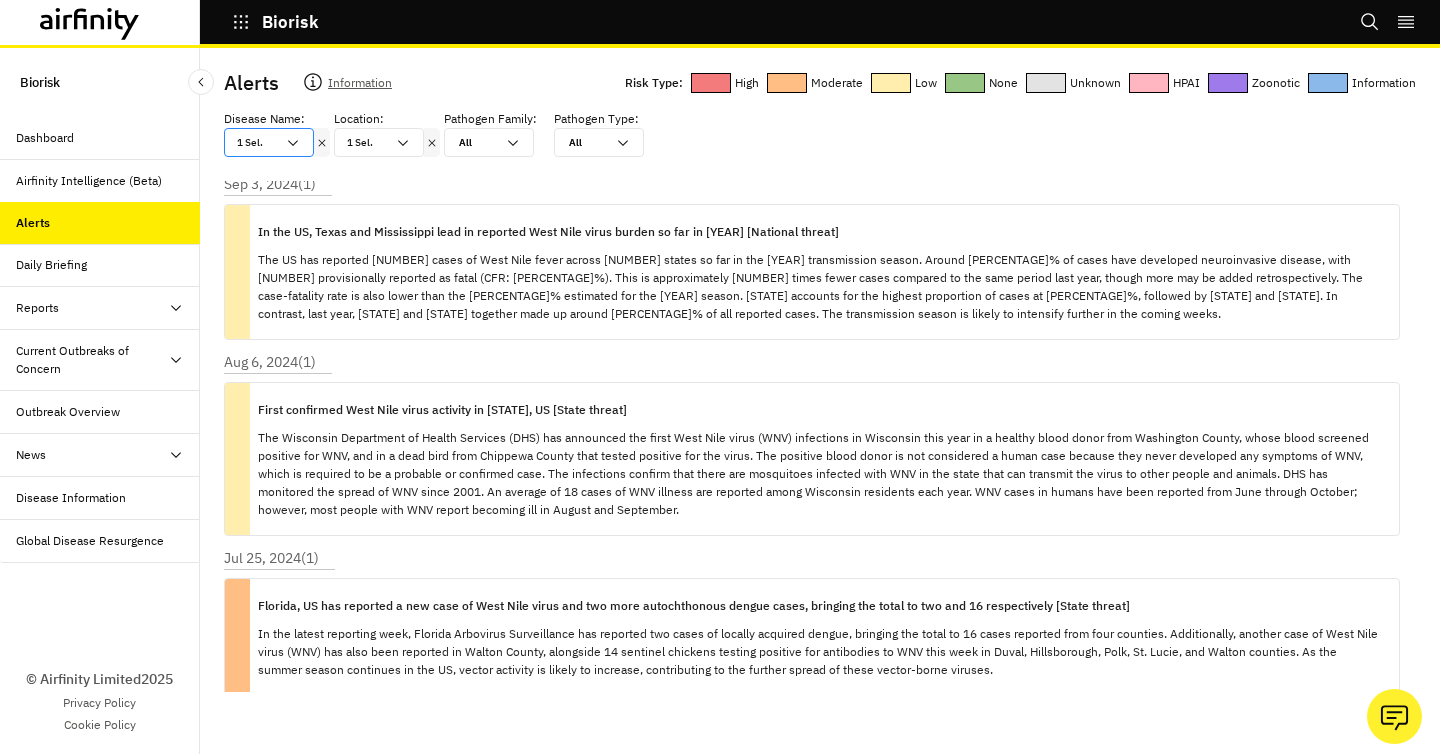 scroll, scrollTop: 1014, scrollLeft: 0, axis: vertical 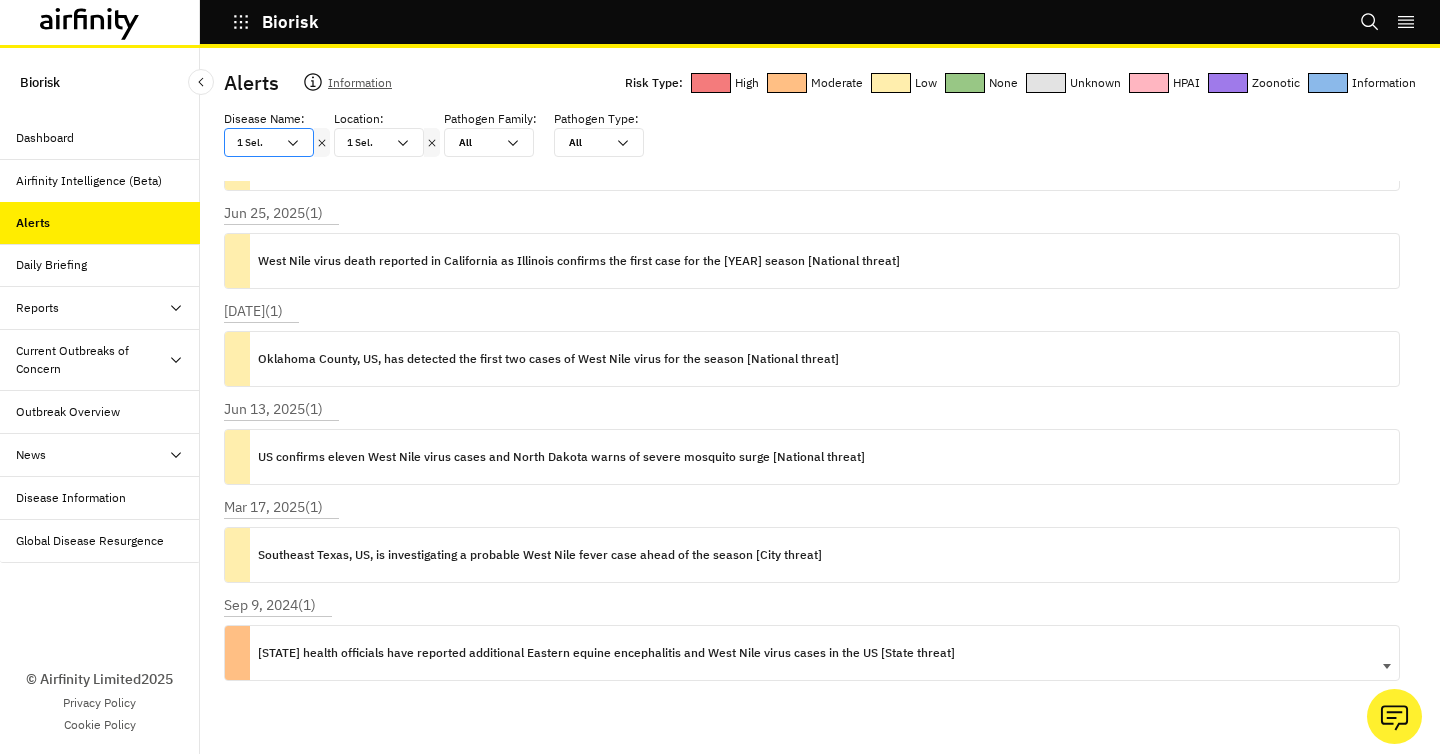 click on "[STATE] health officials have reported additional Eastern equine encephalitis and West Nile virus cases in the US [State threat]" at bounding box center [606, 653] 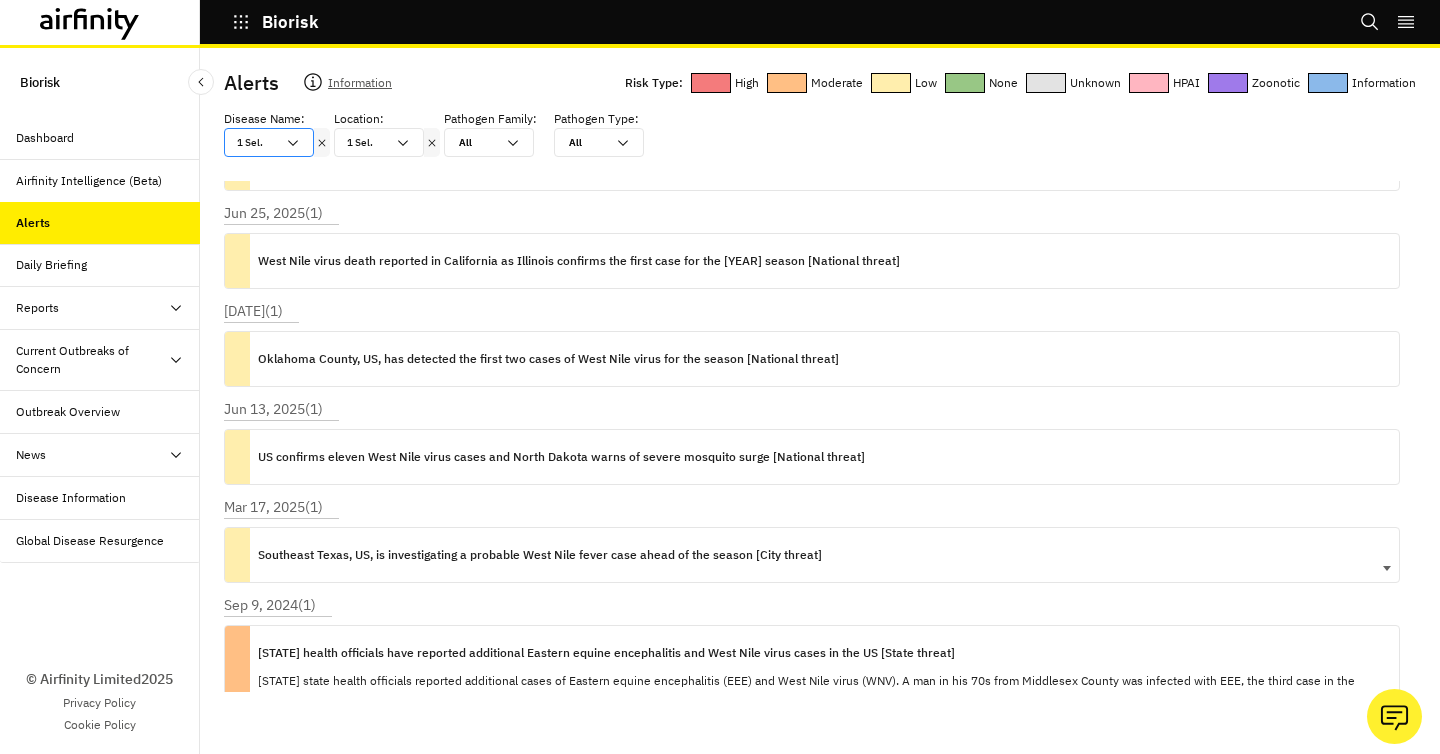 click on "Southeast Texas, US, is investigating a probable West Nile fever case ahead of the season [City threat]" at bounding box center [540, 555] 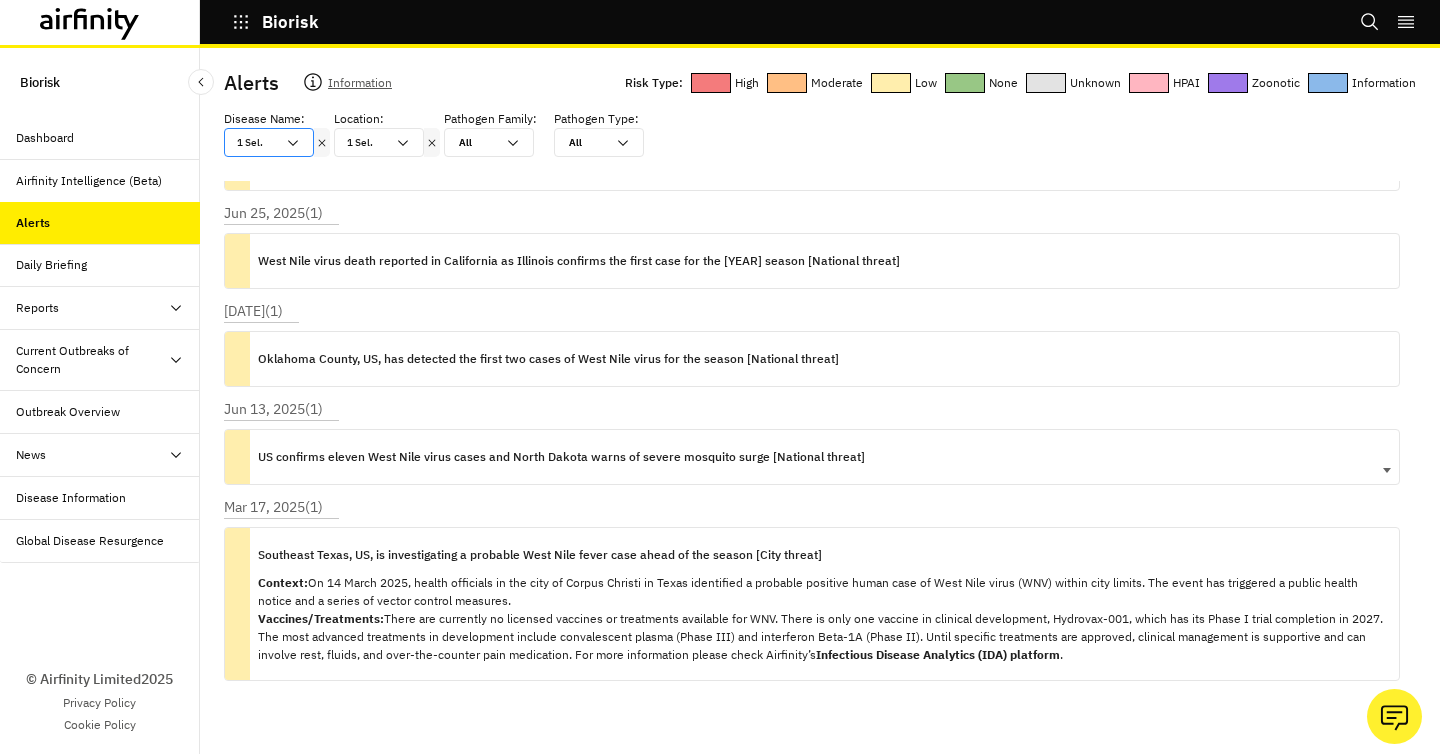click on "US confirms eleven West Nile virus cases and North Dakota warns of severe mosquito surge [National threat]" at bounding box center (561, 457) 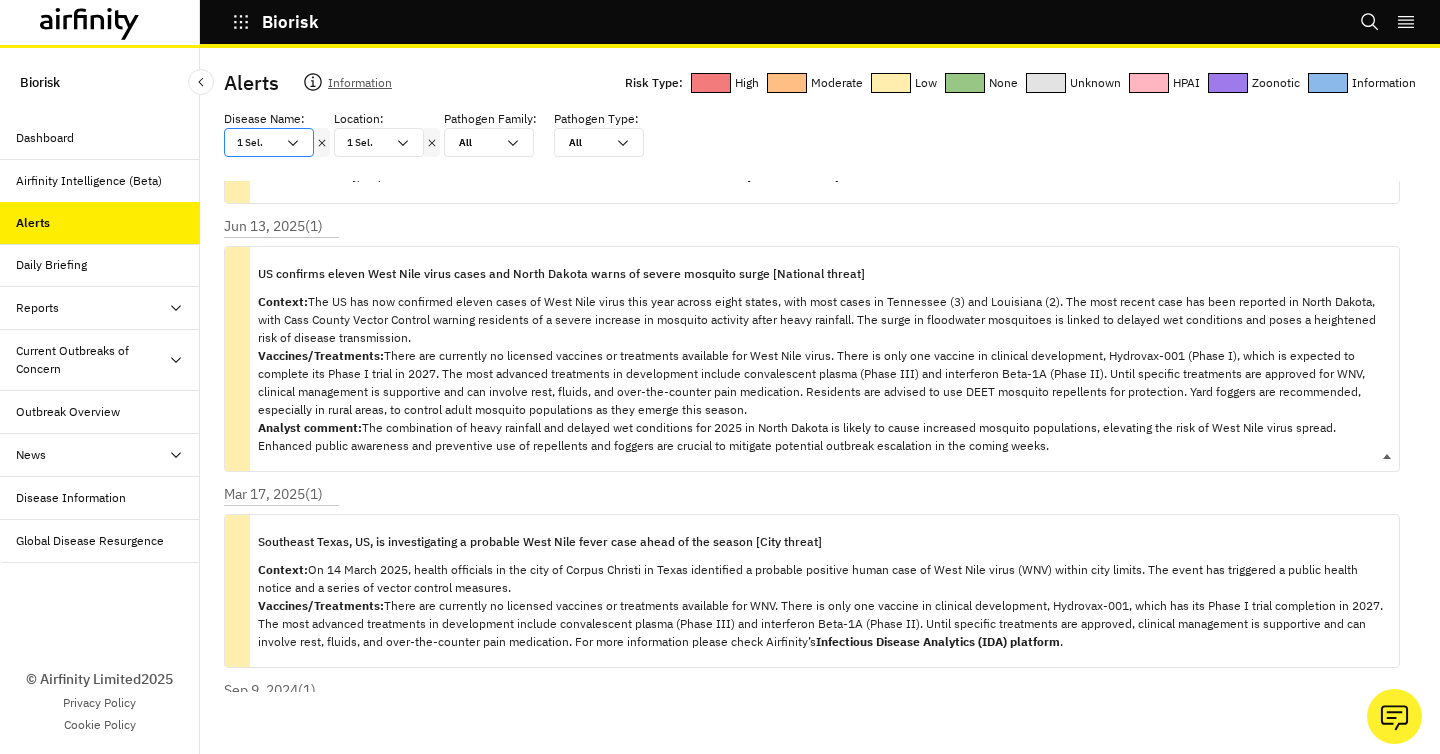 scroll, scrollTop: 720, scrollLeft: 0, axis: vertical 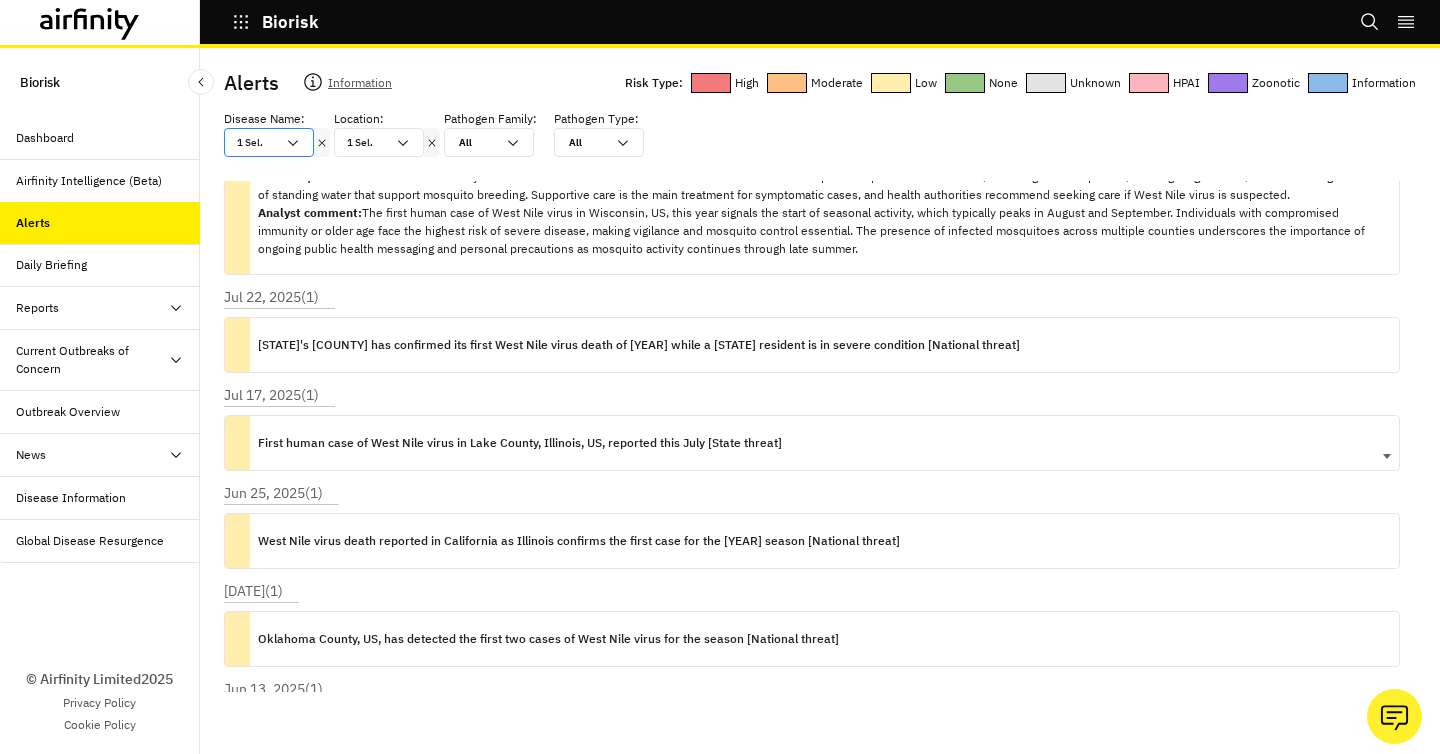 click on "First human case of West Nile virus in Lake County, Illinois, US, reported this July [State threat]" at bounding box center (520, 443) 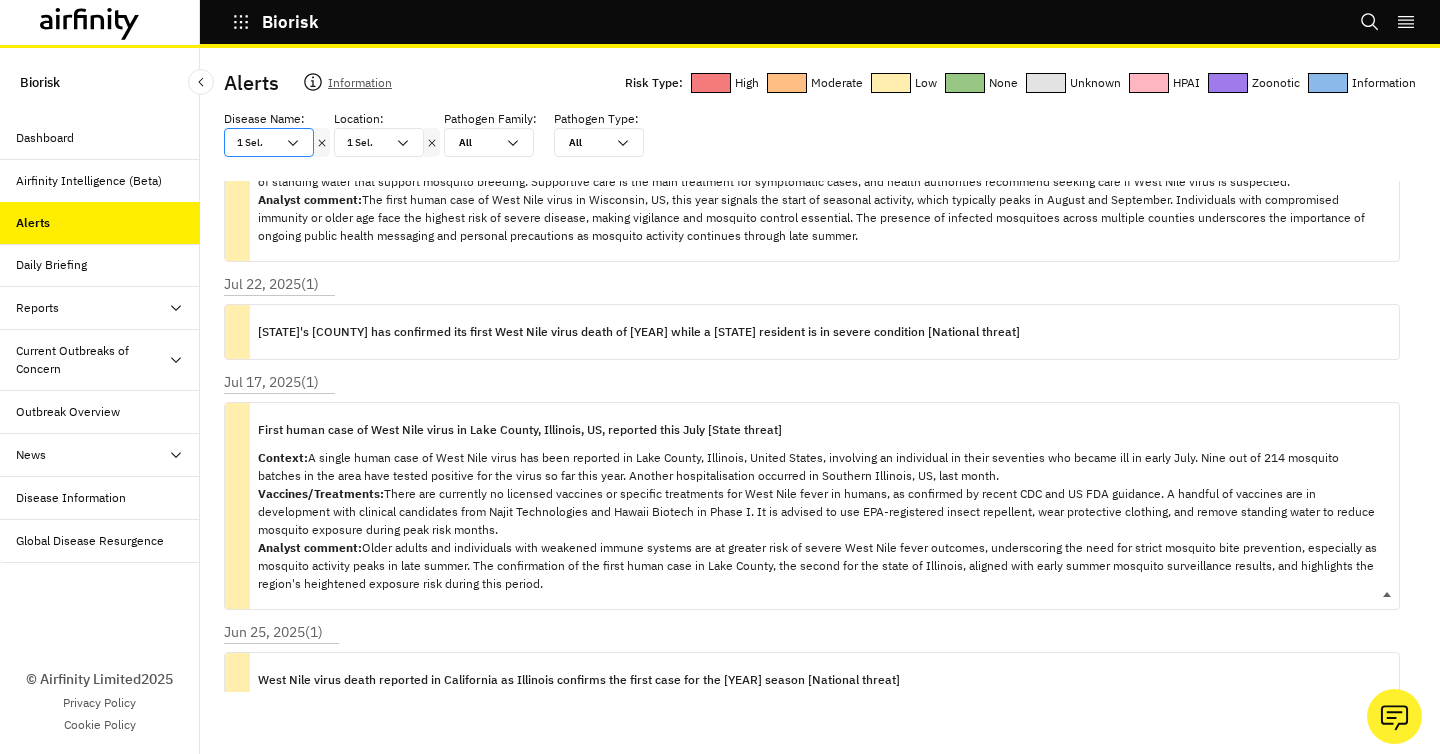 scroll, scrollTop: 164, scrollLeft: 0, axis: vertical 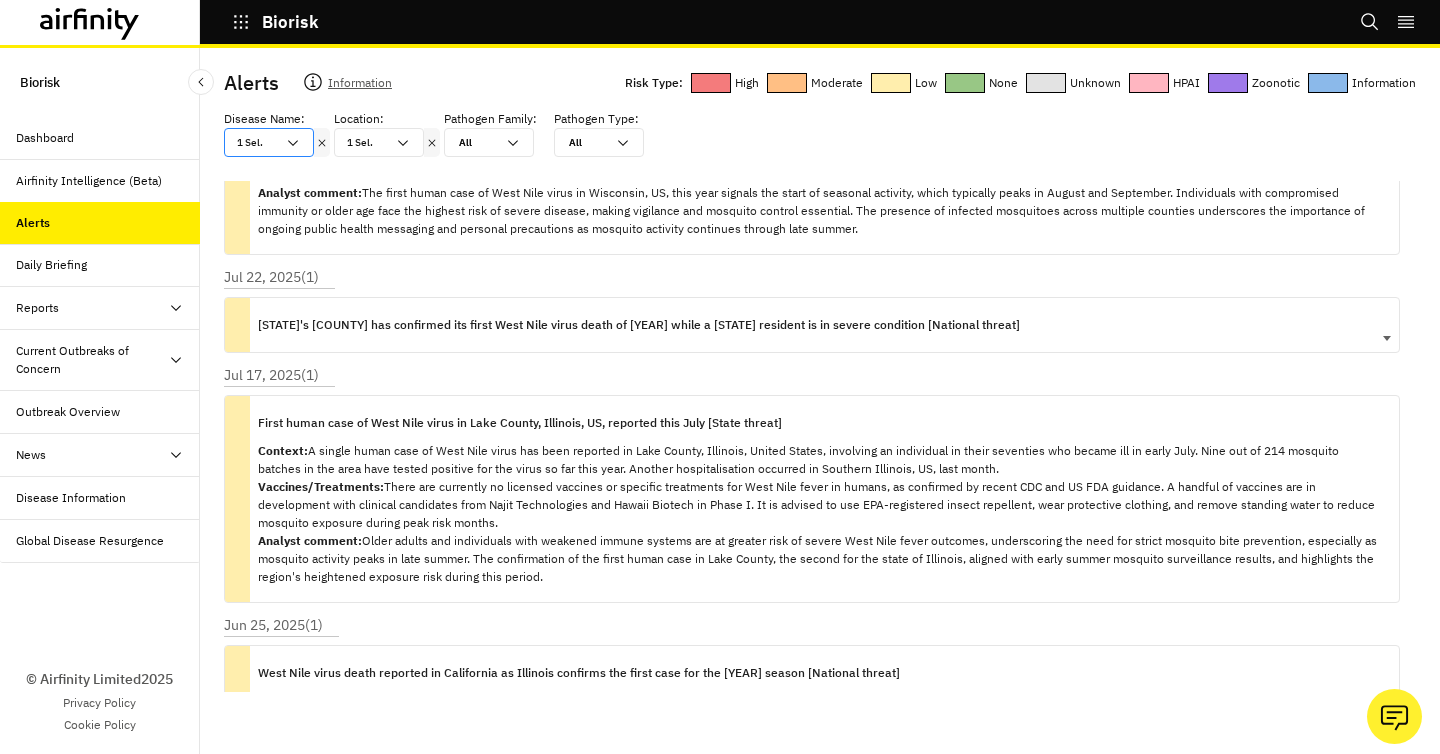 click on "[STATE]'s [COUNTY] has confirmed its first West Nile virus death of [YEAR] while a [STATE] resident is in severe condition [National threat]" at bounding box center (639, 325) 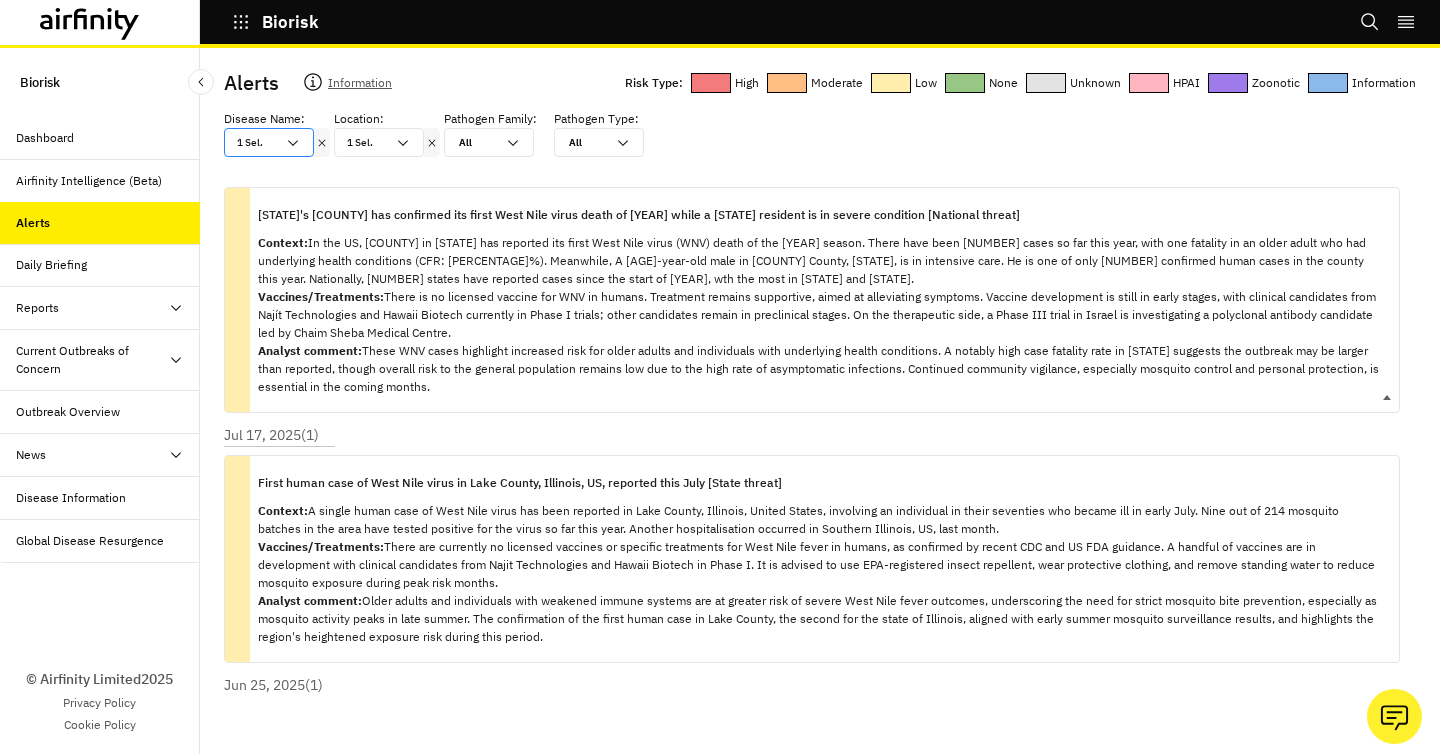 scroll, scrollTop: 256, scrollLeft: 0, axis: vertical 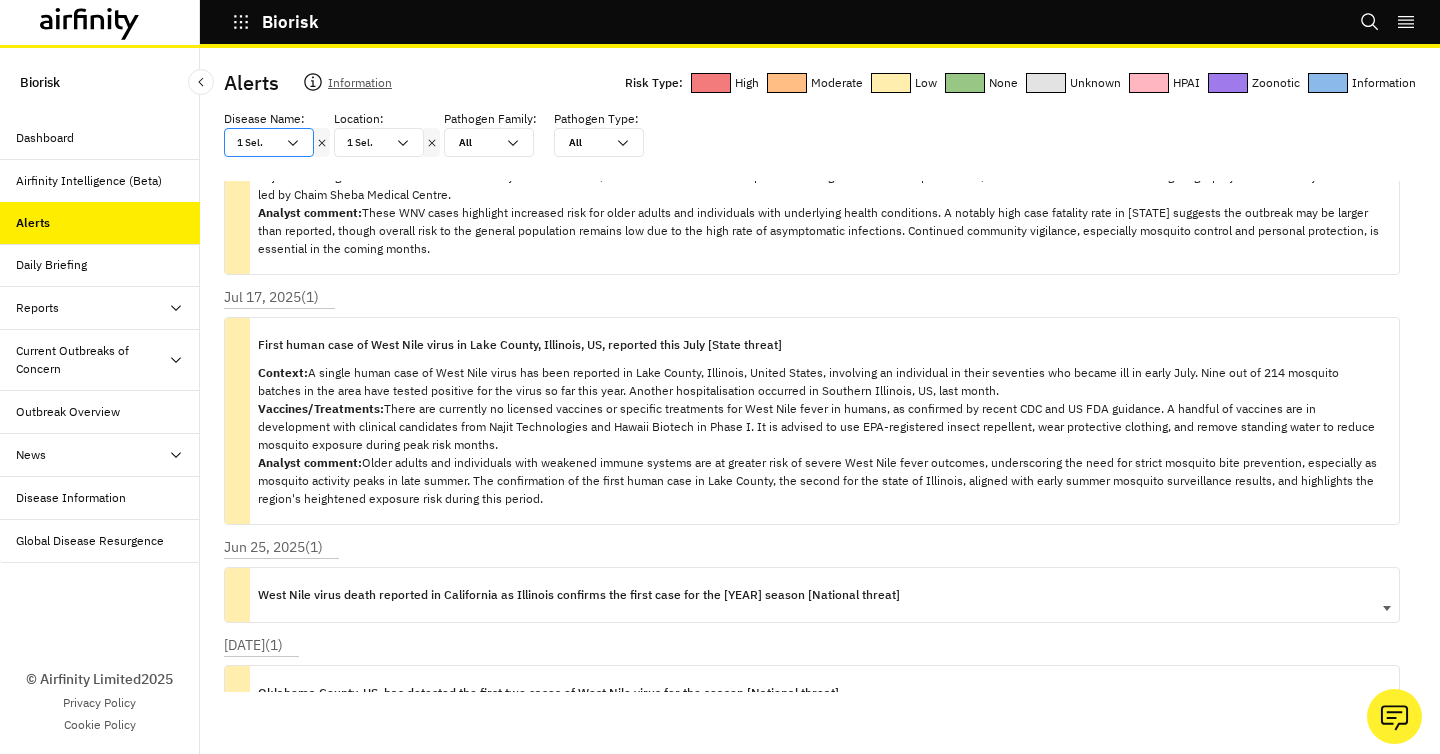 click on "West Nile virus death reported in California as Illinois confirms the first case for the [YEAR] season [National threat]" at bounding box center [579, 595] 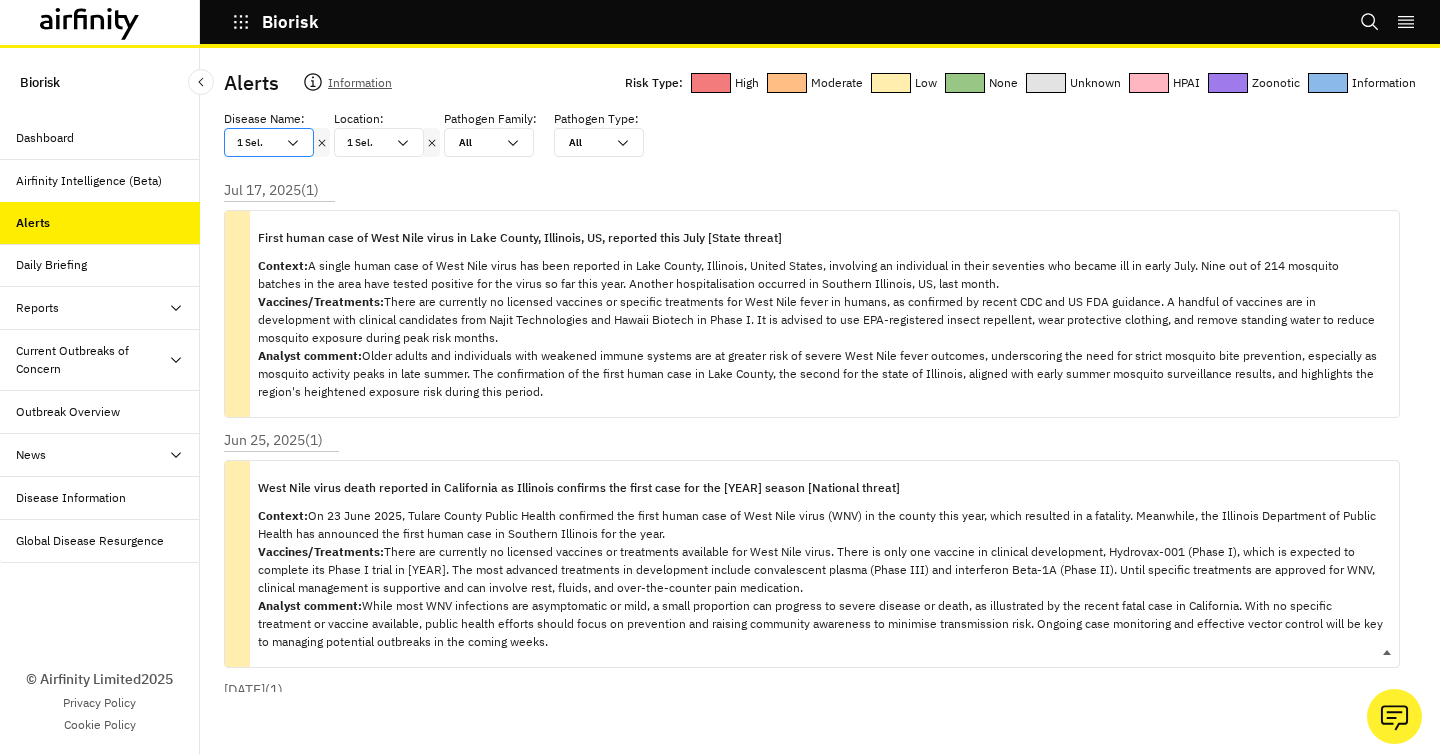 scroll, scrollTop: 511, scrollLeft: 0, axis: vertical 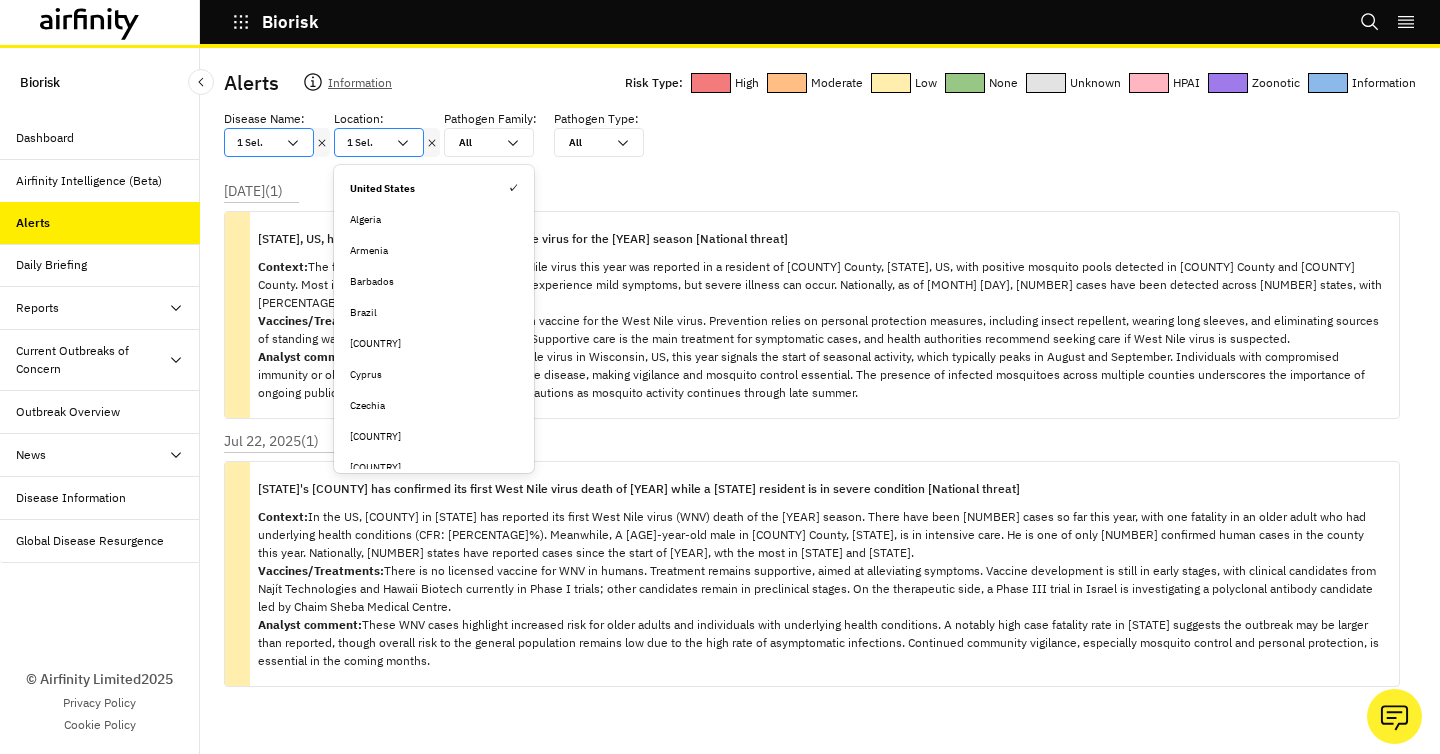 click on "1 Sel." at bounding box center [379, 142] 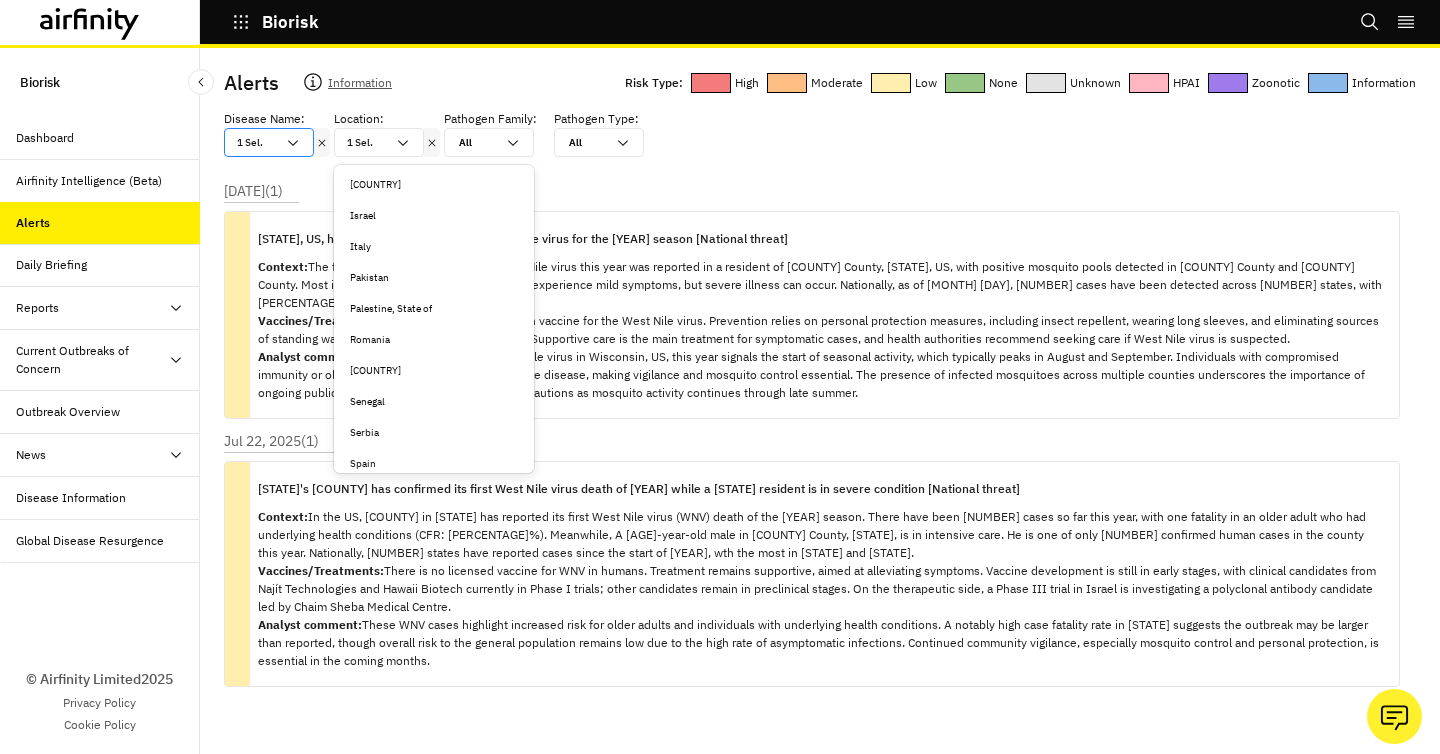 scroll, scrollTop: 361, scrollLeft: 0, axis: vertical 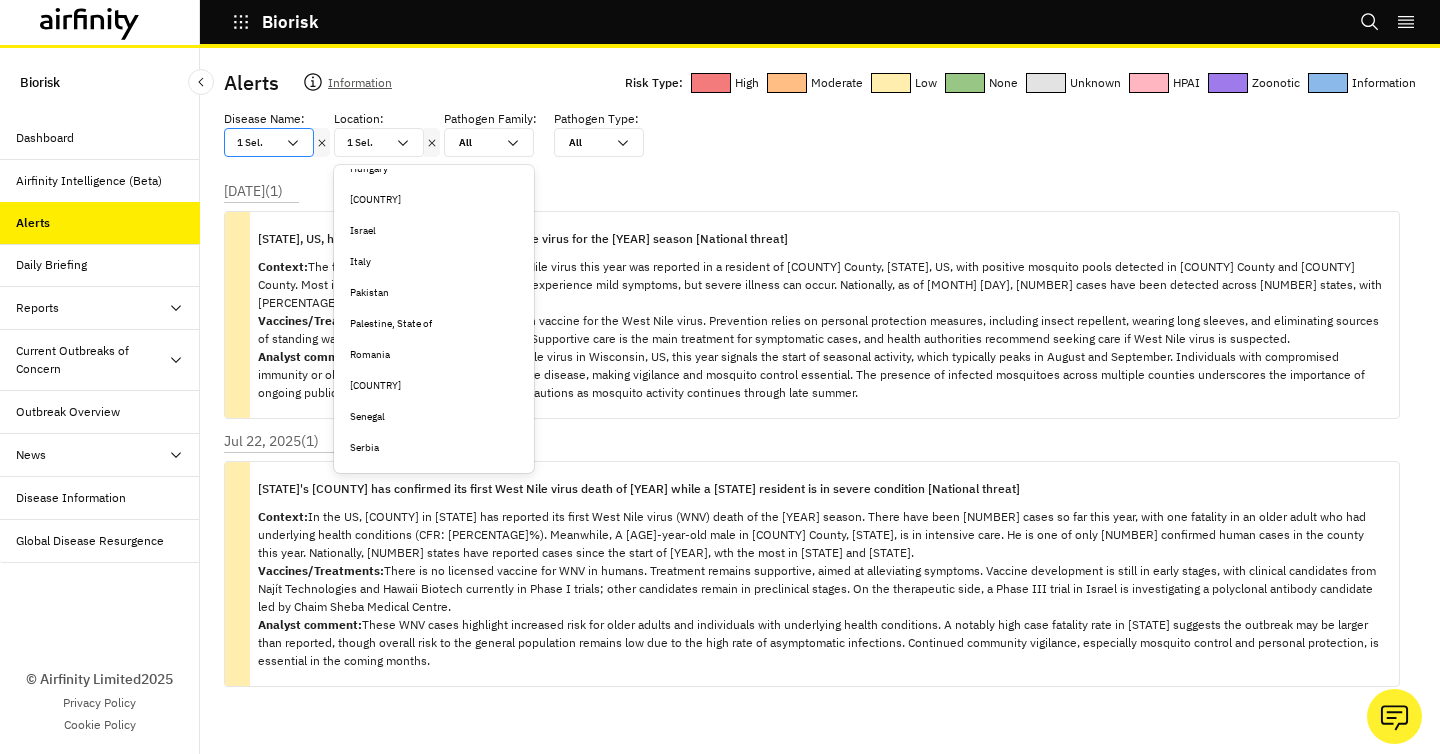 click on "Italy" at bounding box center (434, 261) 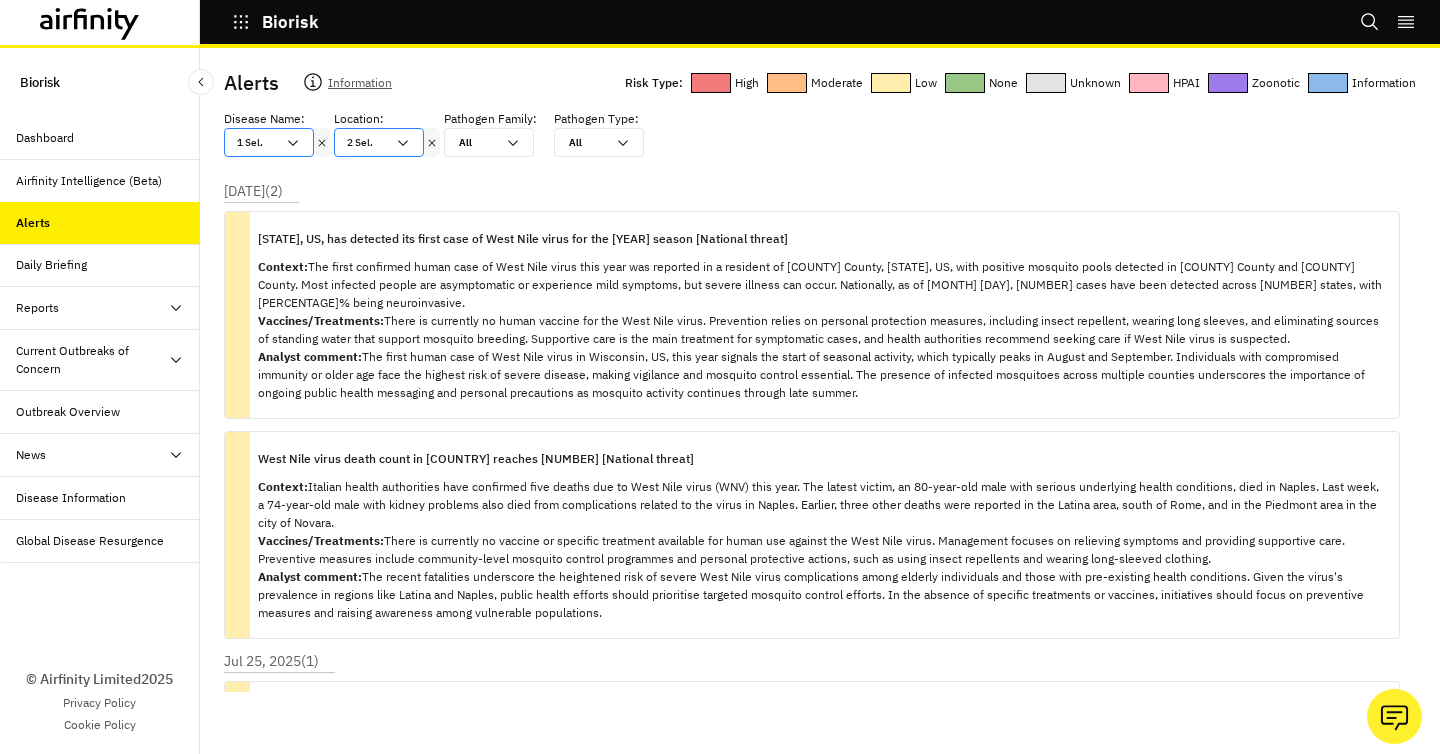click 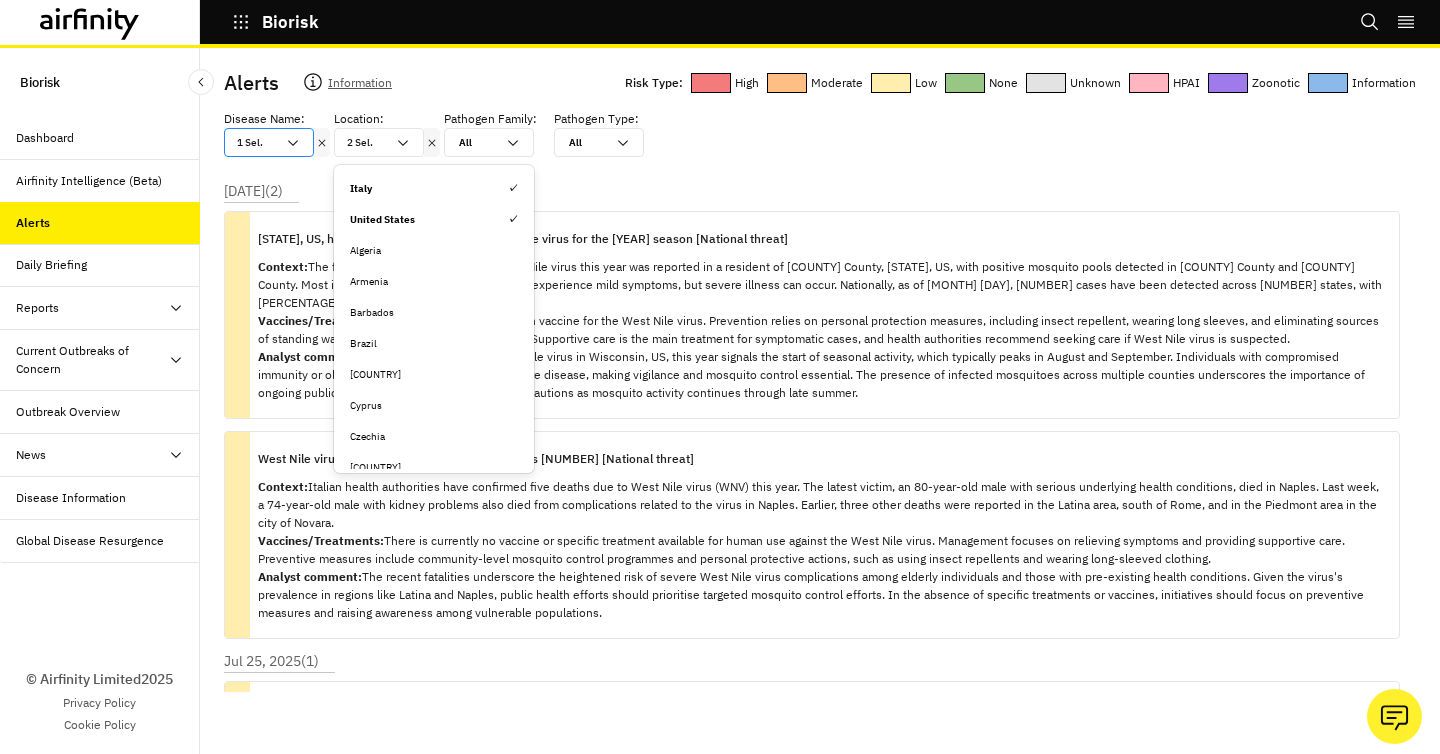 click on "United States ✓" at bounding box center (434, 219) 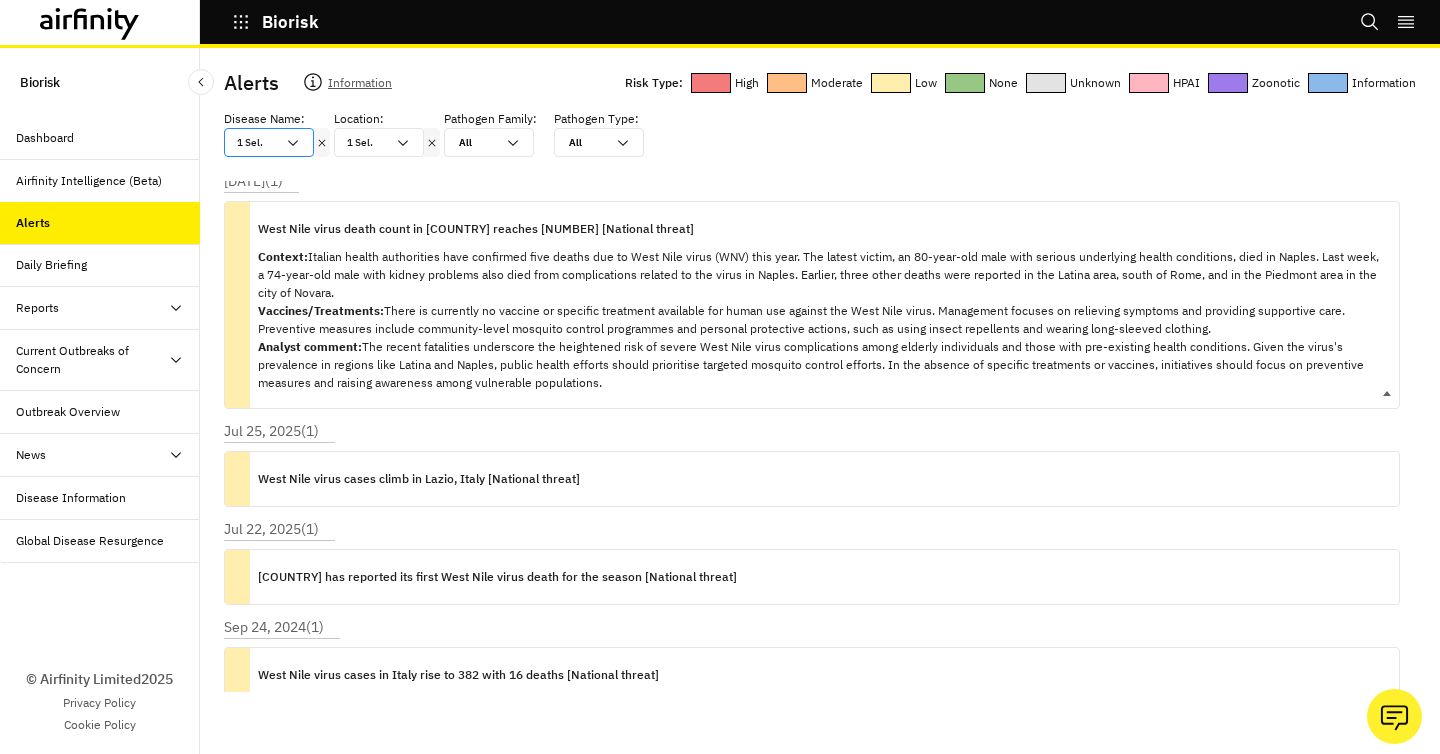scroll, scrollTop: 3, scrollLeft: 0, axis: vertical 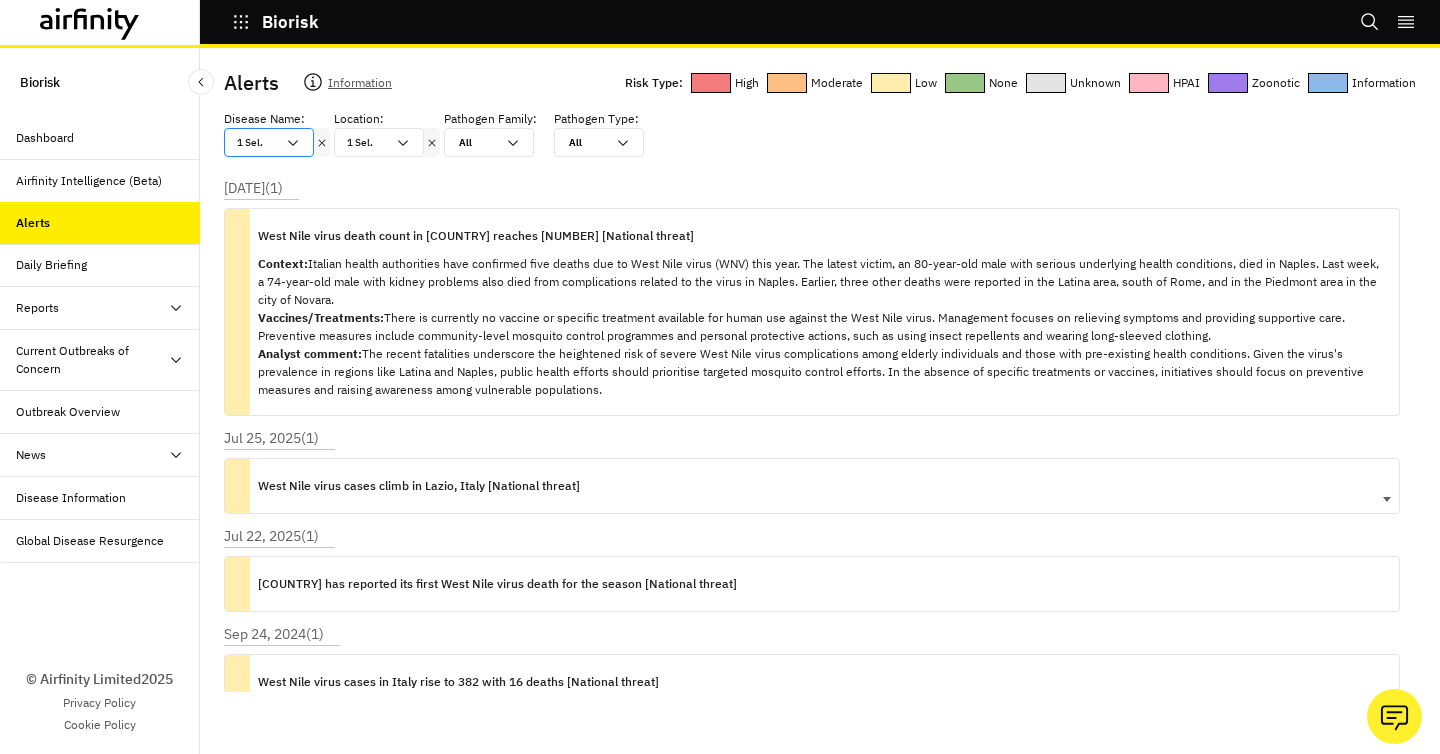 click on "West Nile virus cases climb in Lazio, Italy [National threat]" at bounding box center (419, 486) 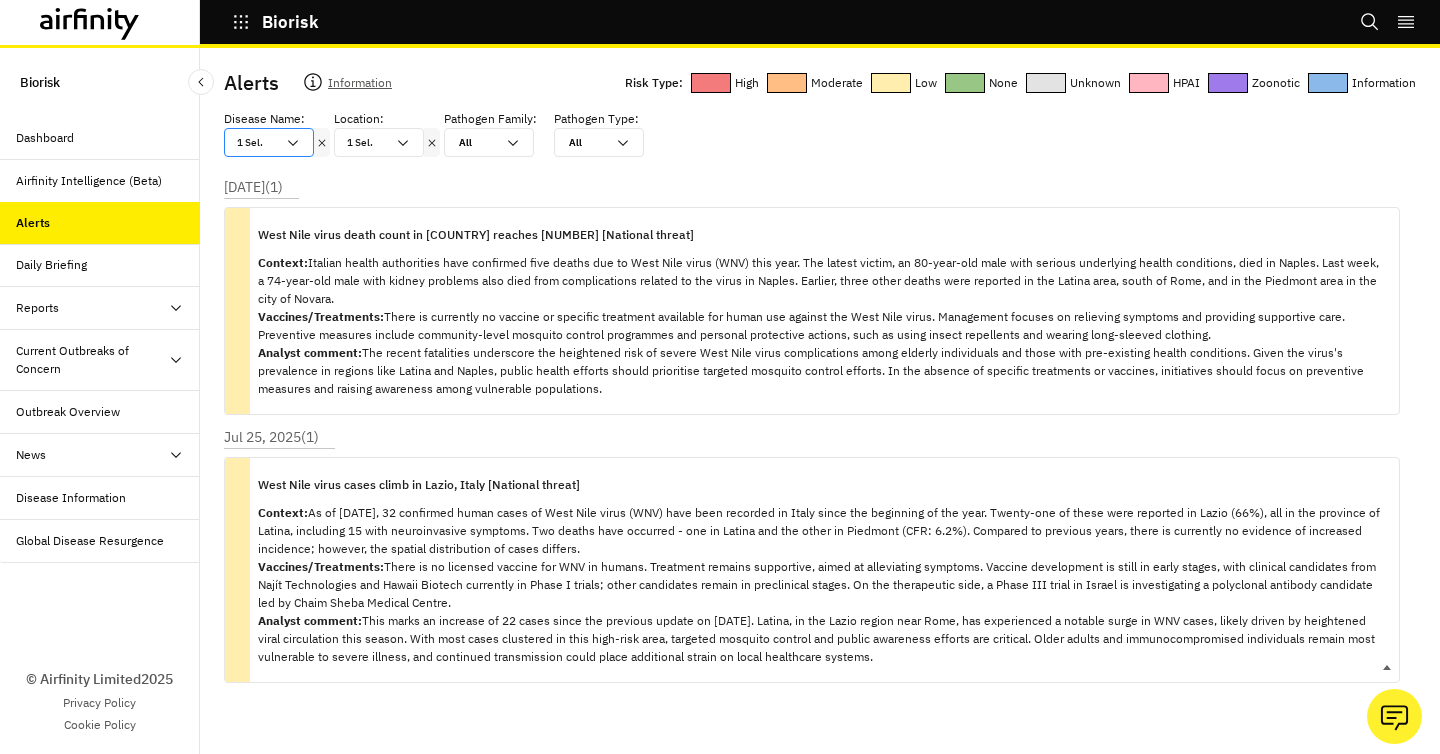 scroll, scrollTop: 0, scrollLeft: 0, axis: both 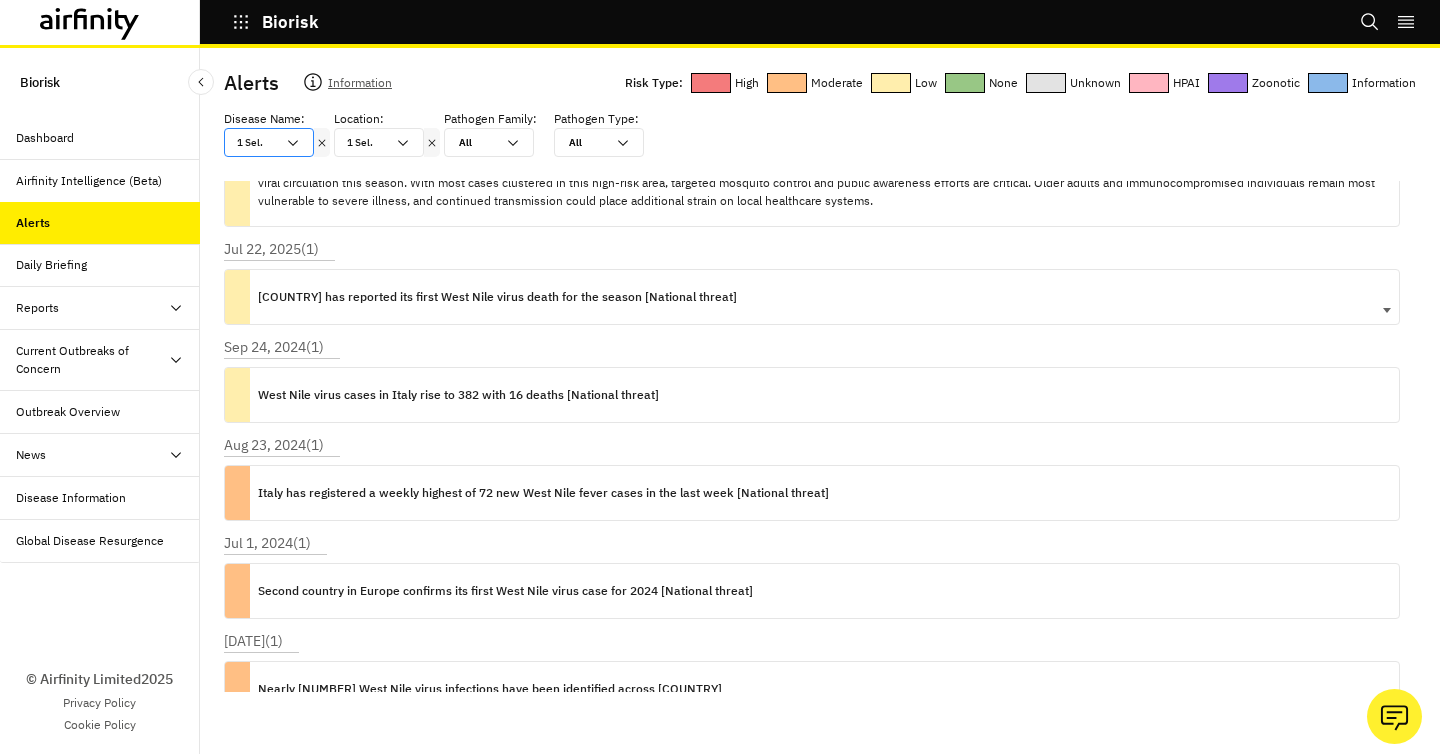 click on "[COUNTRY] has reported its first West Nile virus death for the season [National threat]" at bounding box center [497, 297] 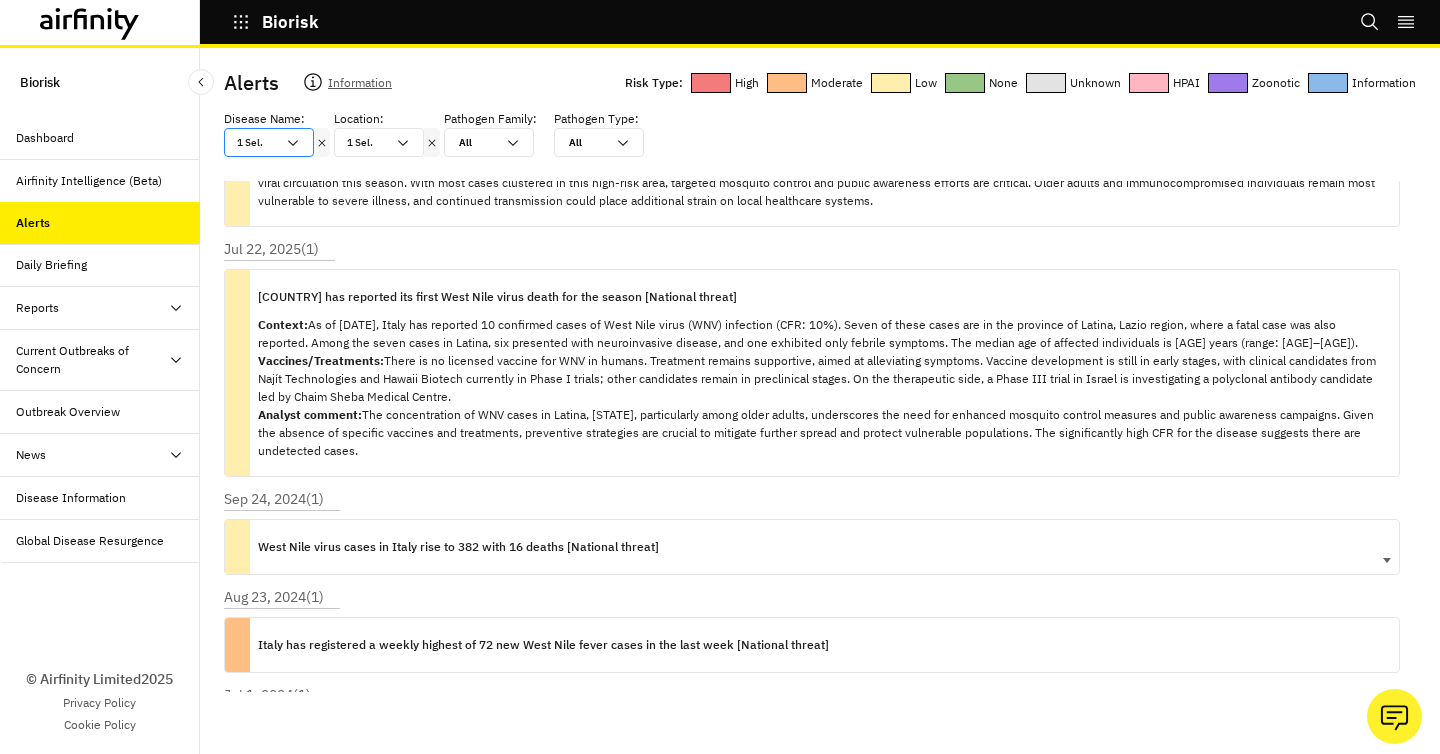 click on "West Nile virus cases in Italy rise to 382 with 16 deaths [National threat]" at bounding box center [458, 547] 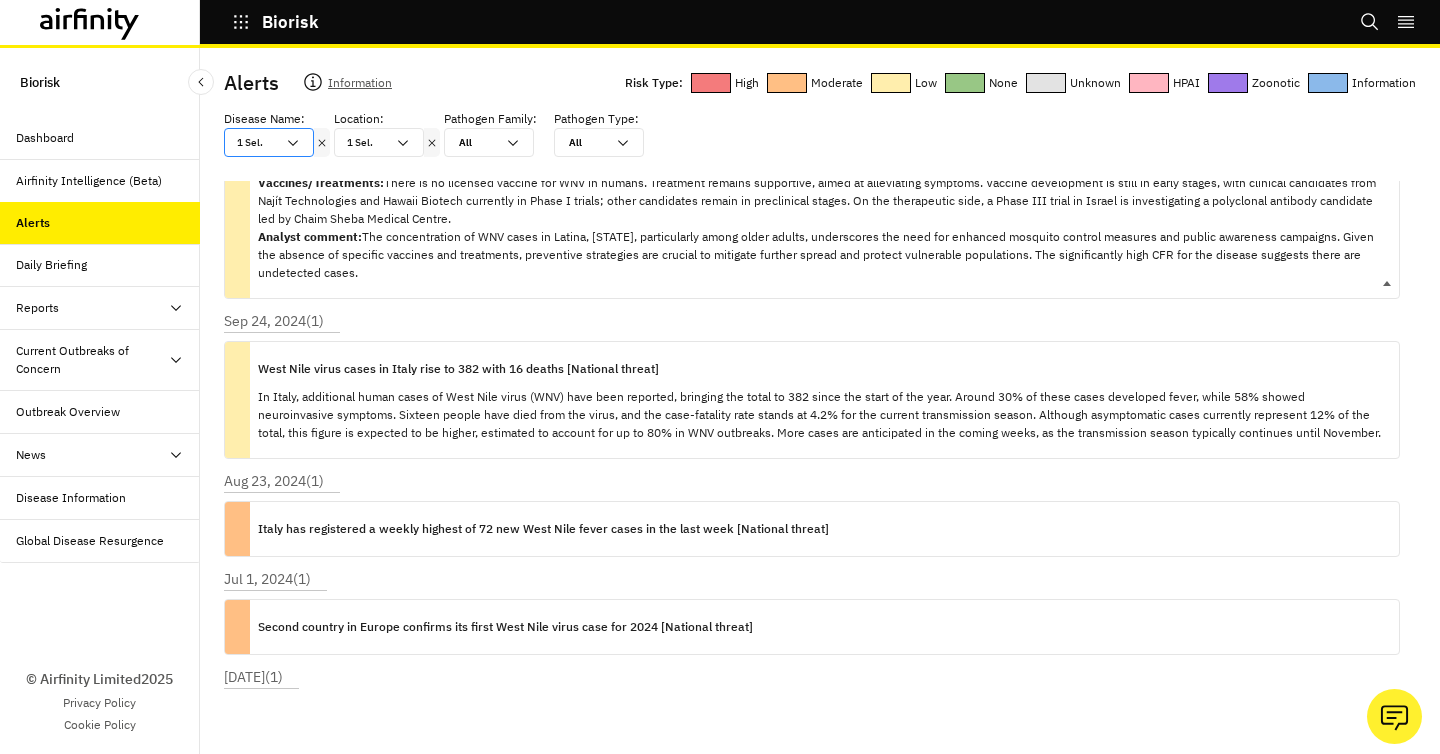 scroll, scrollTop: 624, scrollLeft: 0, axis: vertical 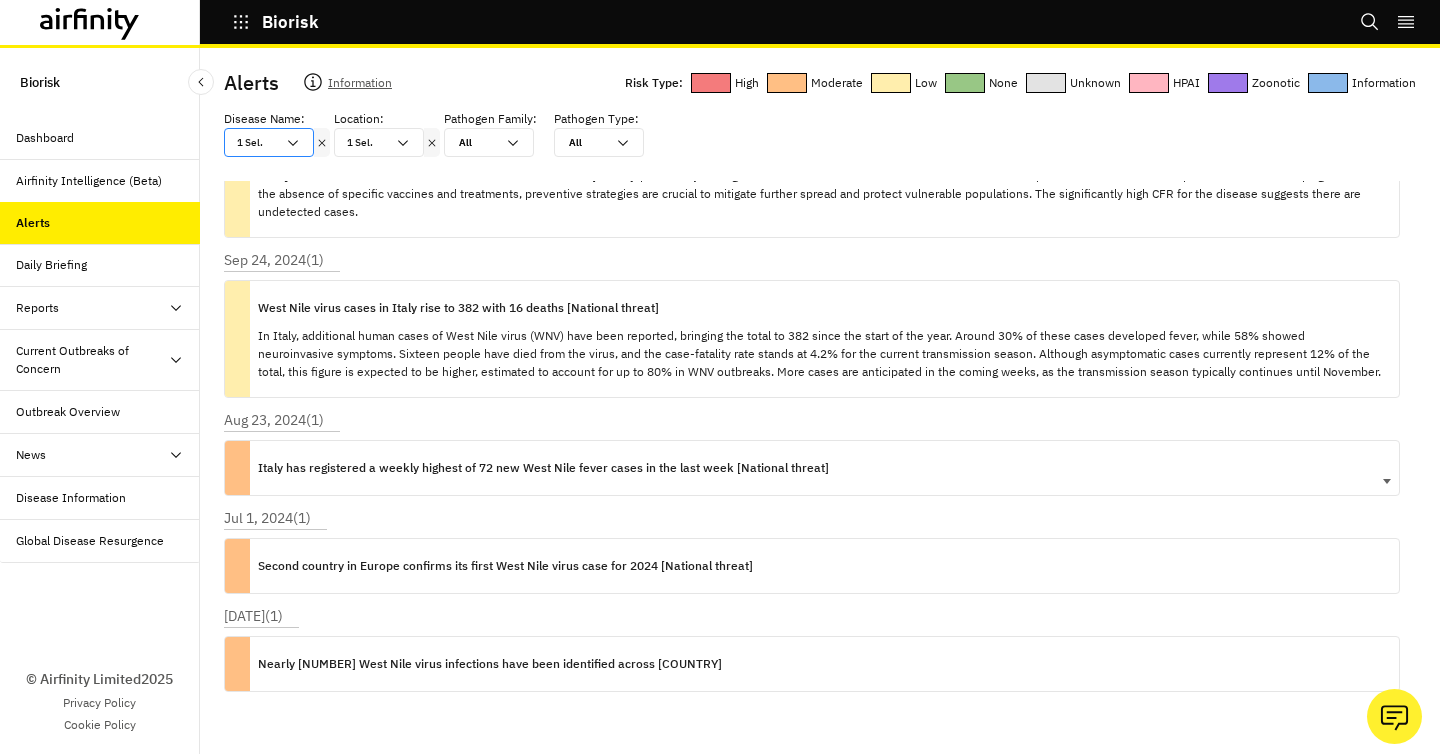 click on "Italy has registered a weekly highest of 72 new West Nile fever cases in the last week [National threat]" at bounding box center (543, 468) 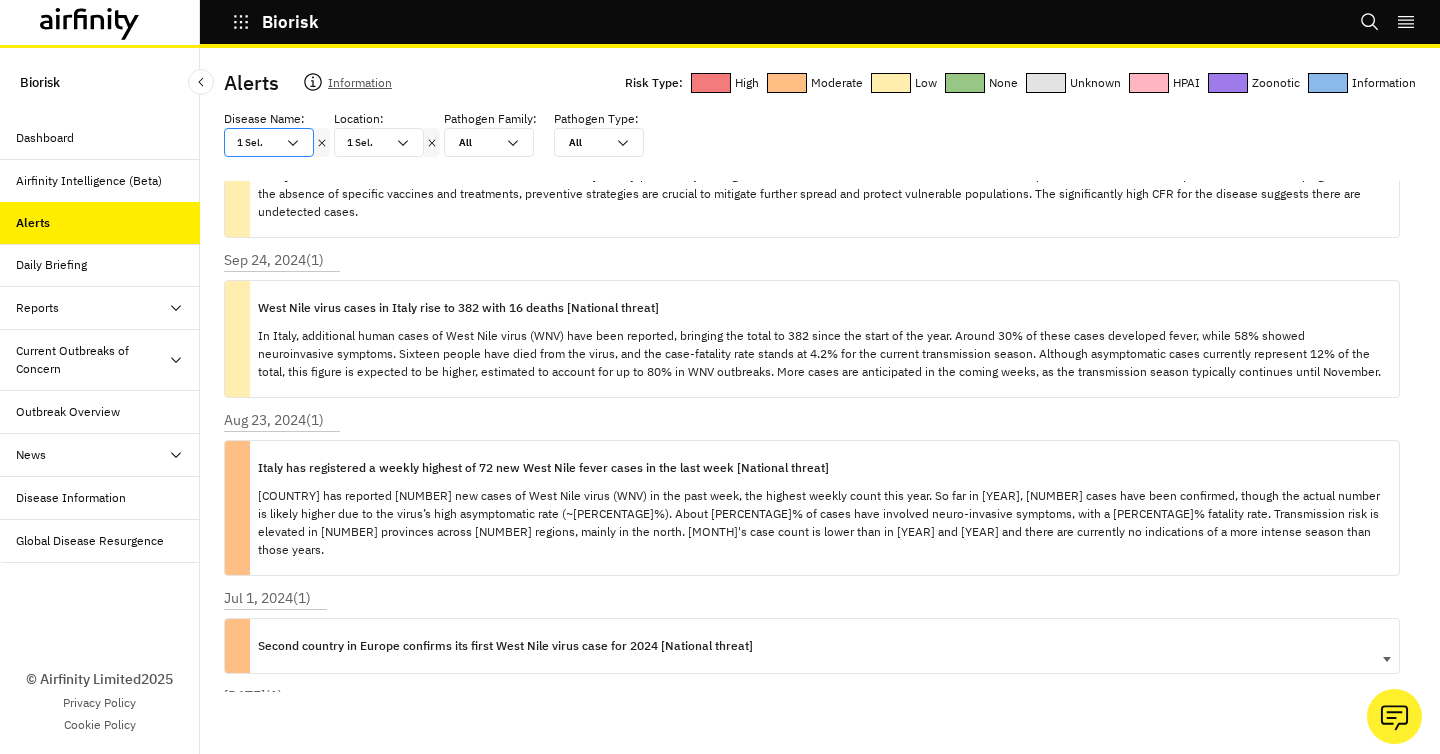 click on "Second country in Europe confirms its first West Nile virus case for 2024 [National threat]" at bounding box center [505, 646] 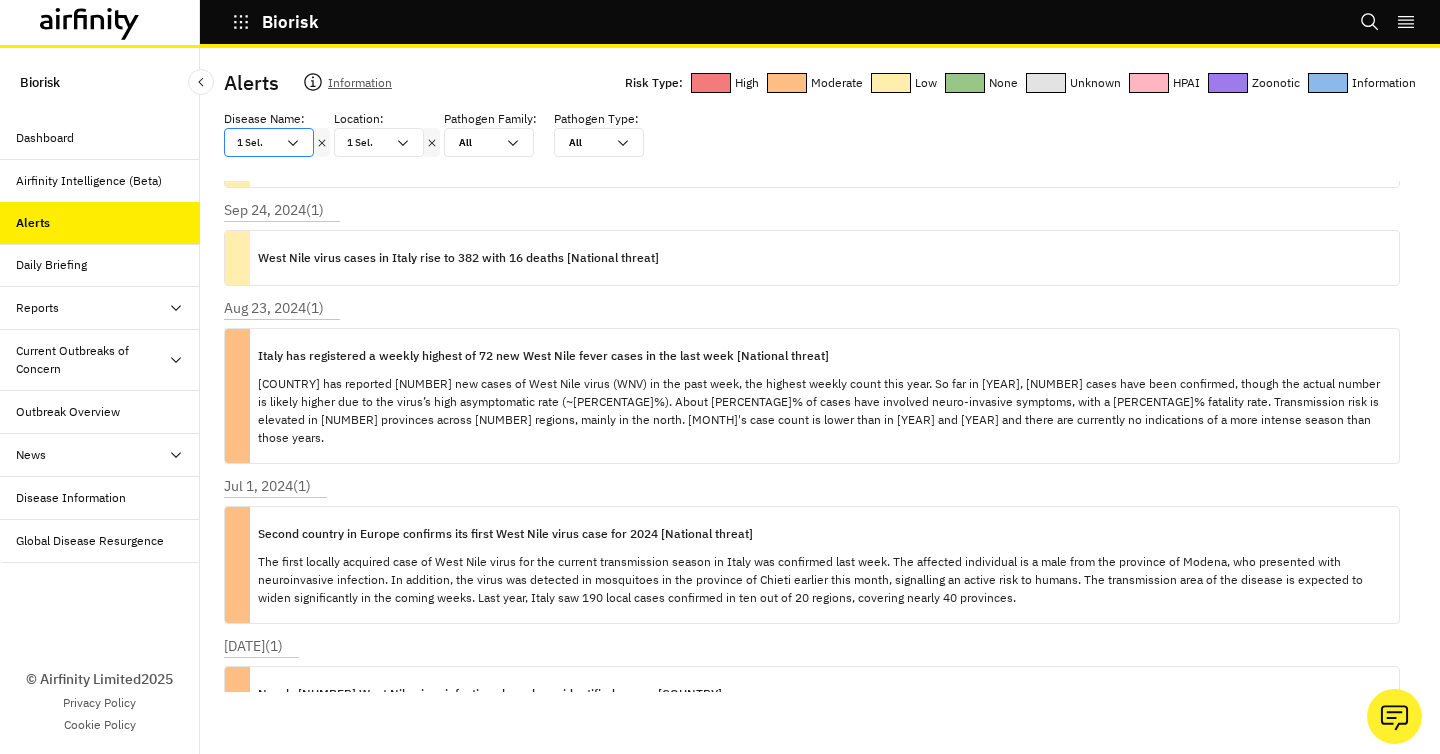 scroll, scrollTop: 573, scrollLeft: 0, axis: vertical 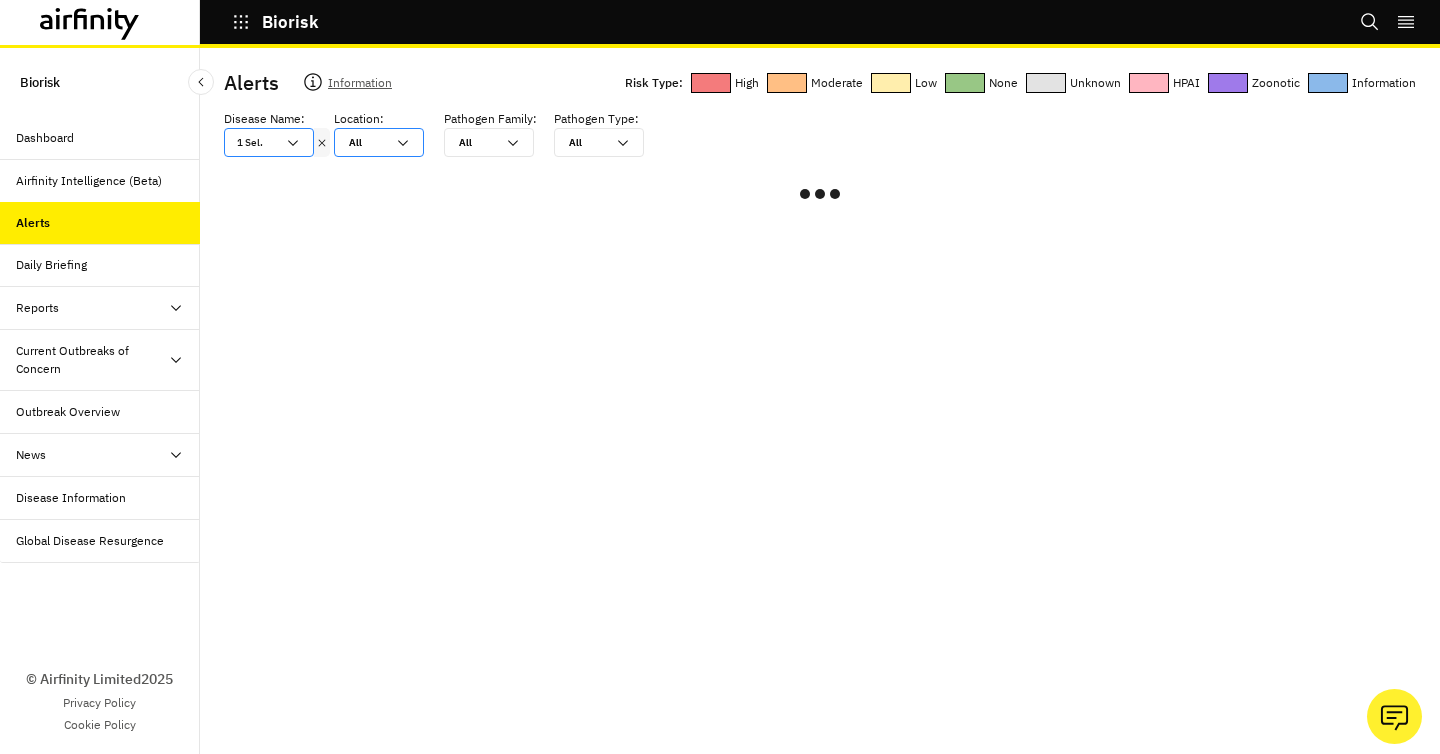 click 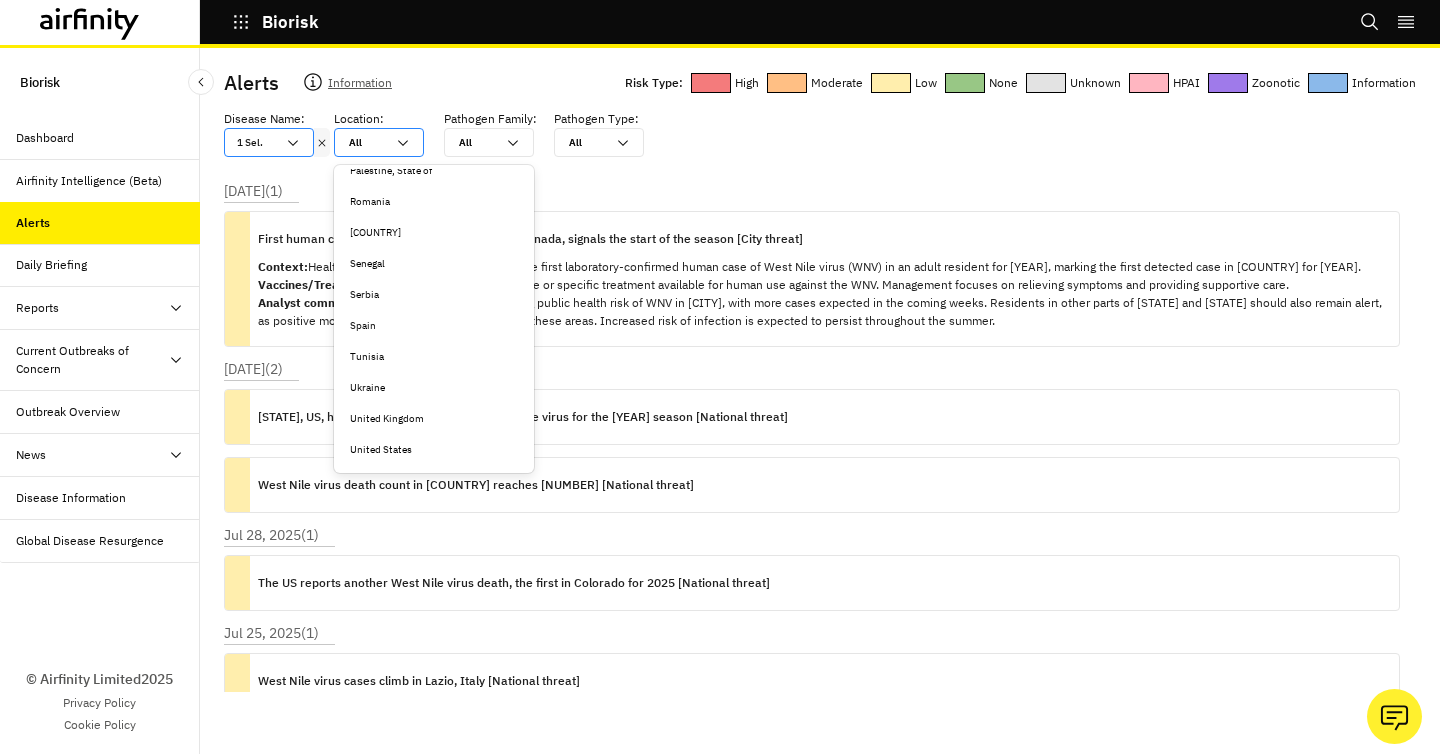 scroll, scrollTop: 435, scrollLeft: 0, axis: vertical 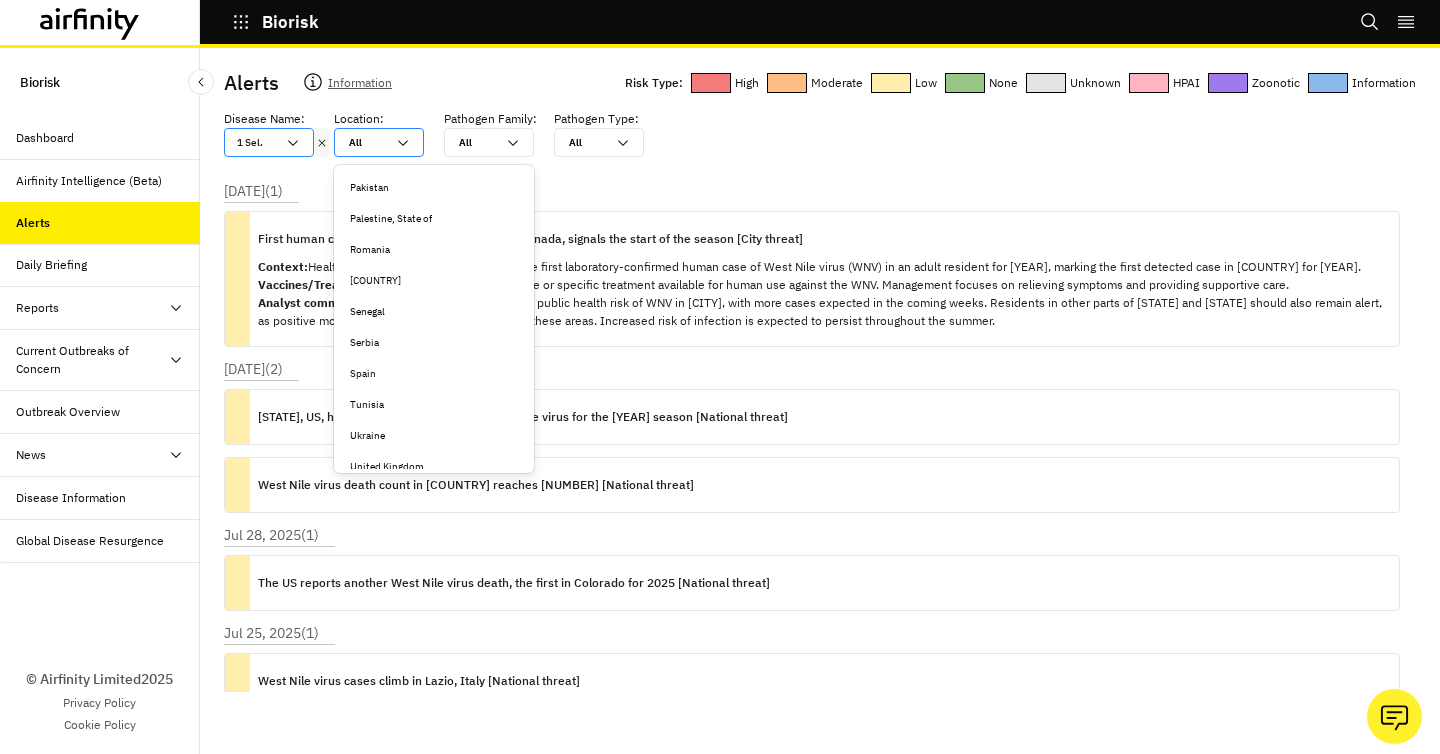 click on "Romania" at bounding box center [434, 249] 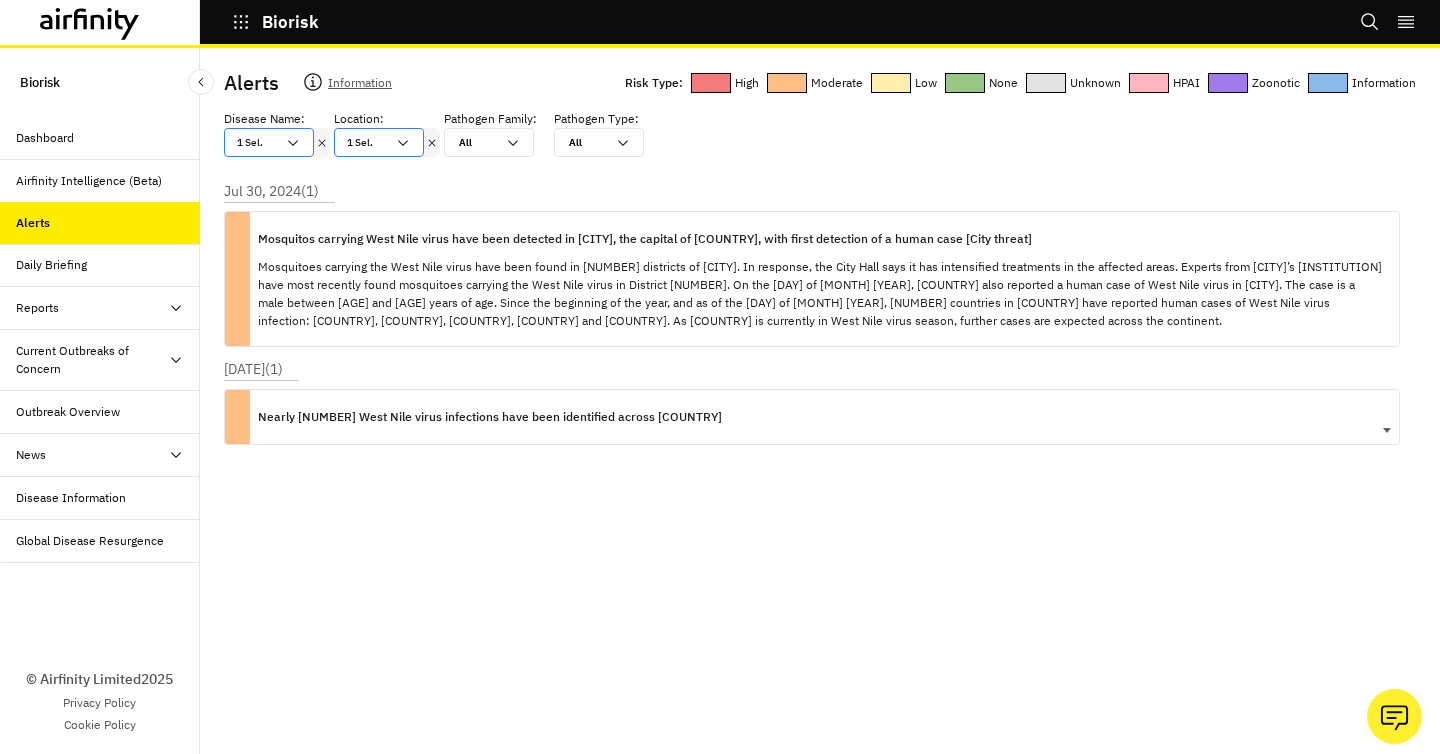 click on "Nearly [NUMBER] West Nile virus infections have been identified across [COUNTRY]" at bounding box center (490, 417) 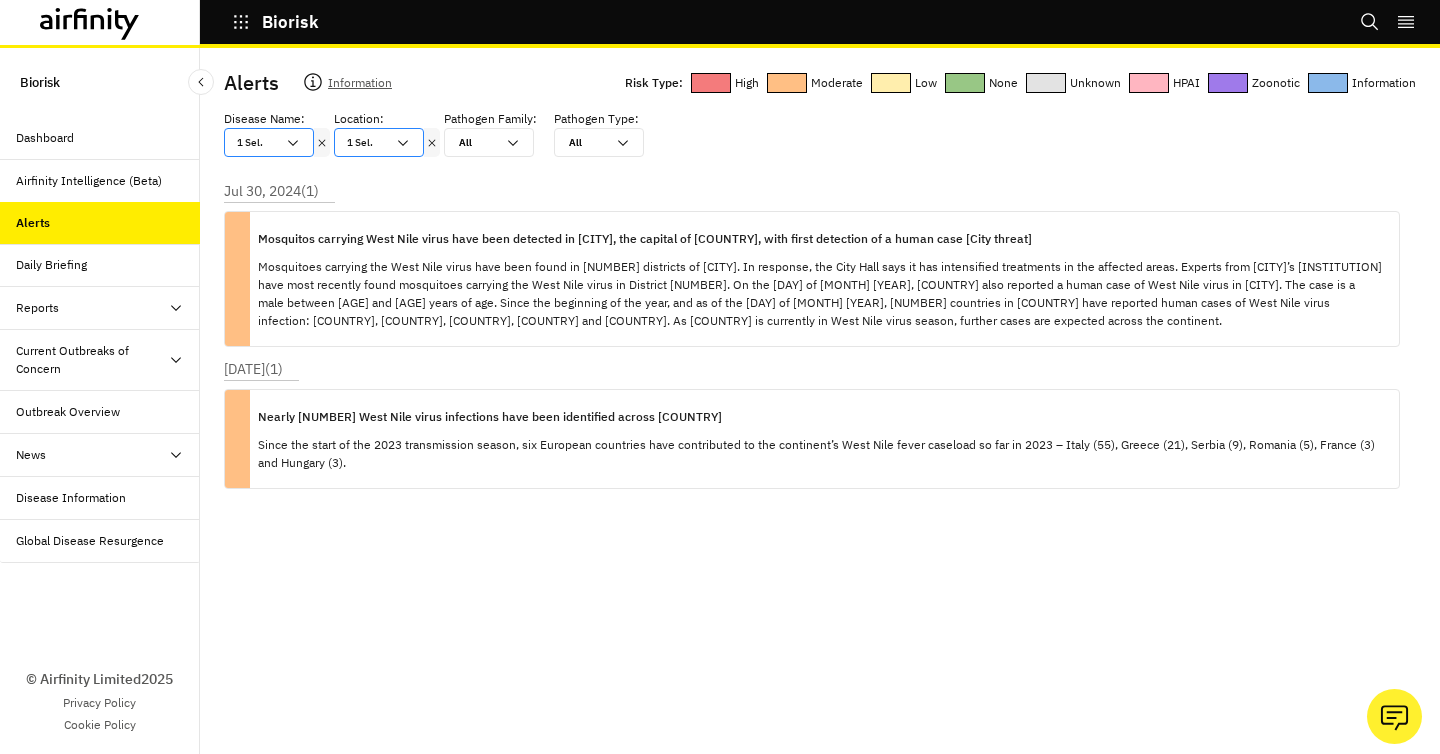 click 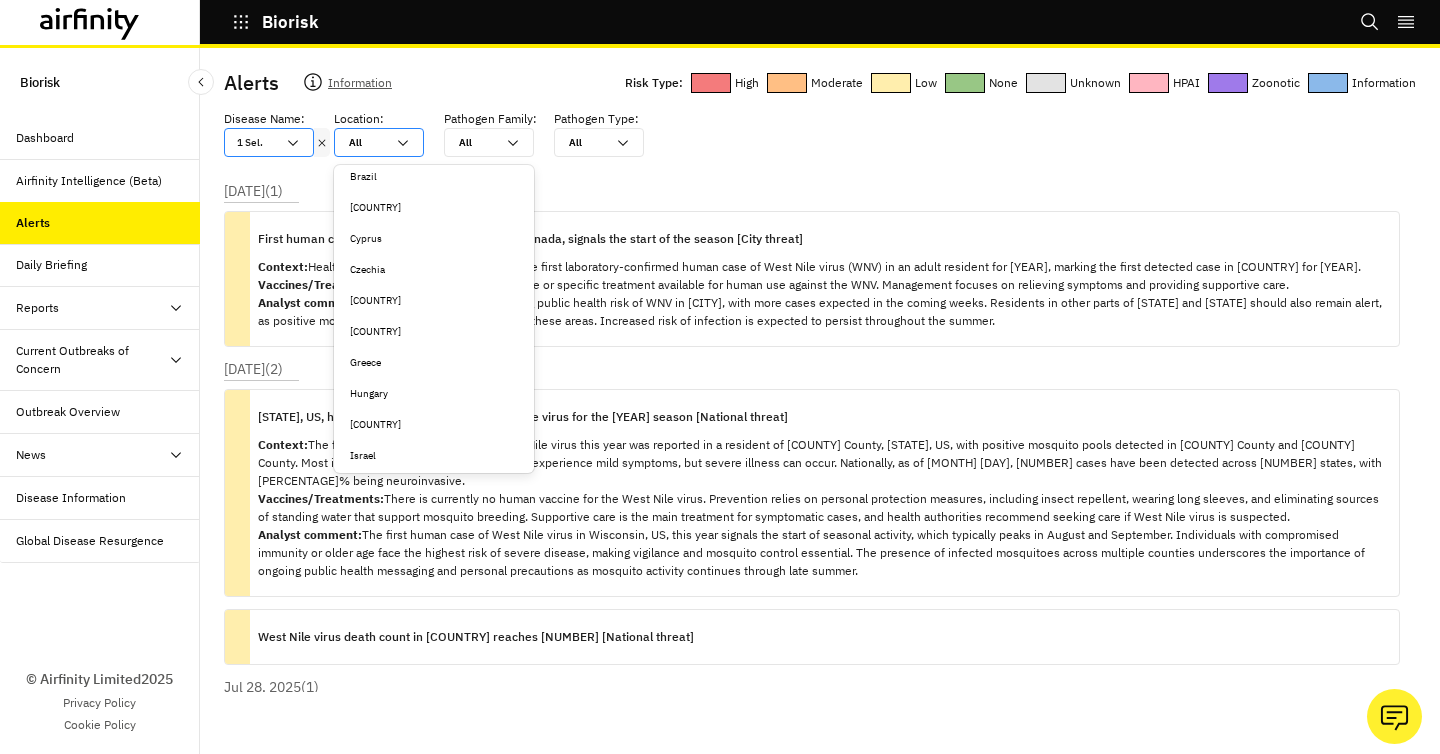 scroll, scrollTop: 106, scrollLeft: 0, axis: vertical 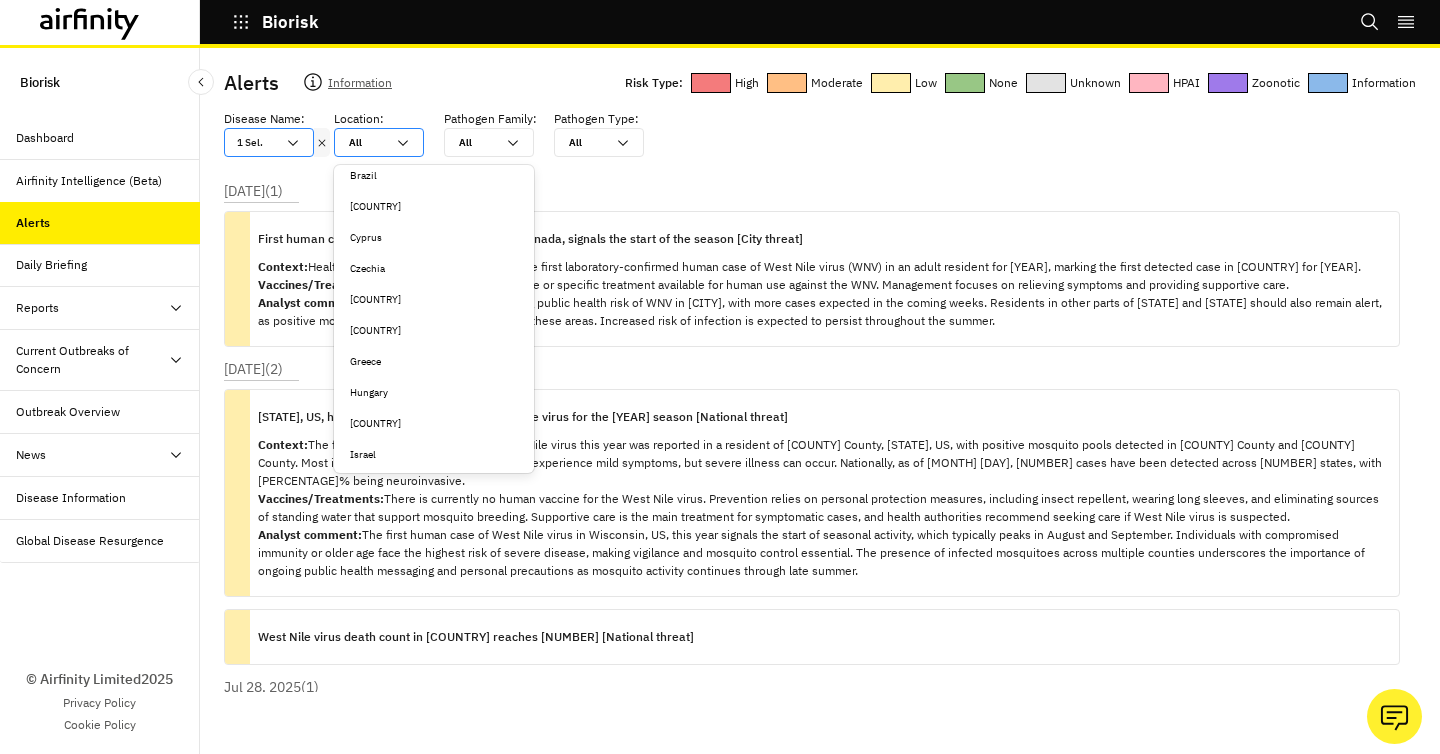 click on "Greece" at bounding box center (434, 361) 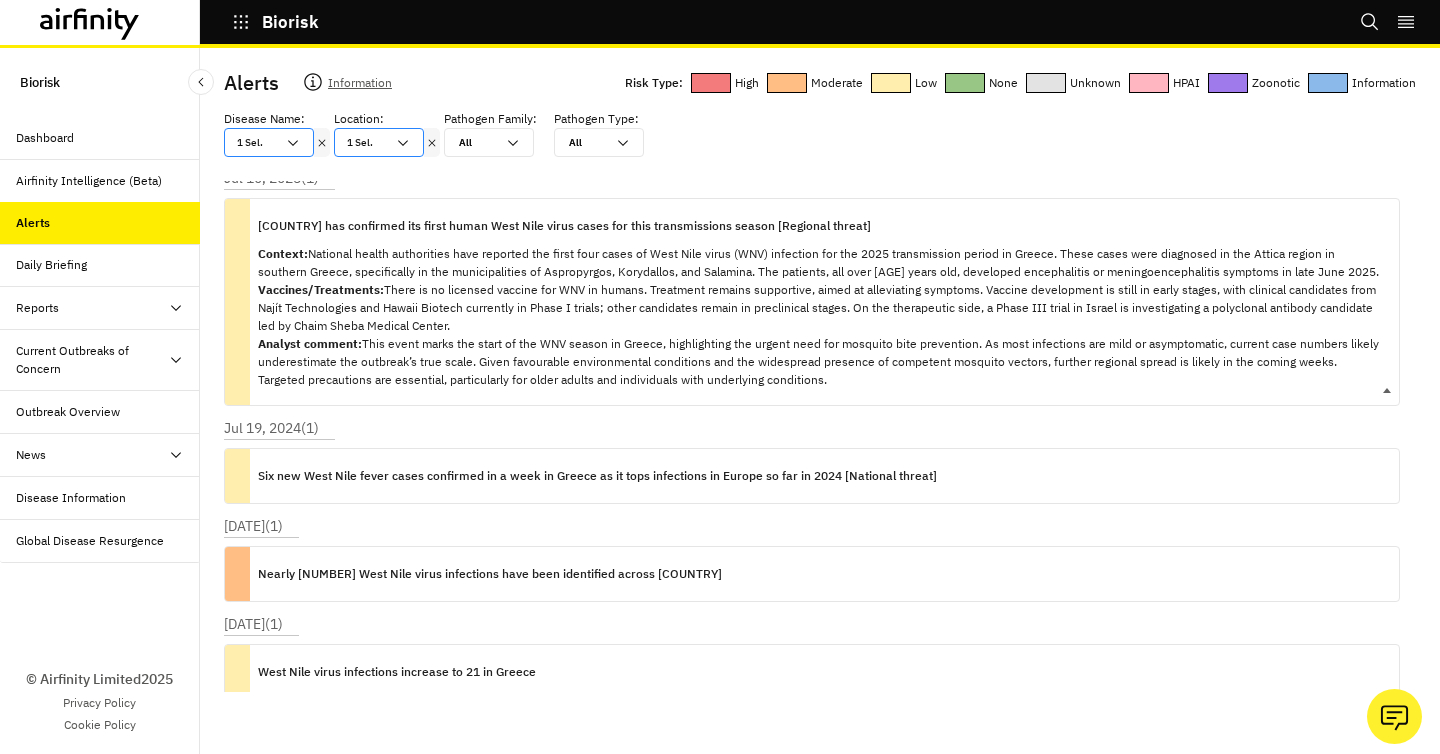 scroll, scrollTop: 0, scrollLeft: 0, axis: both 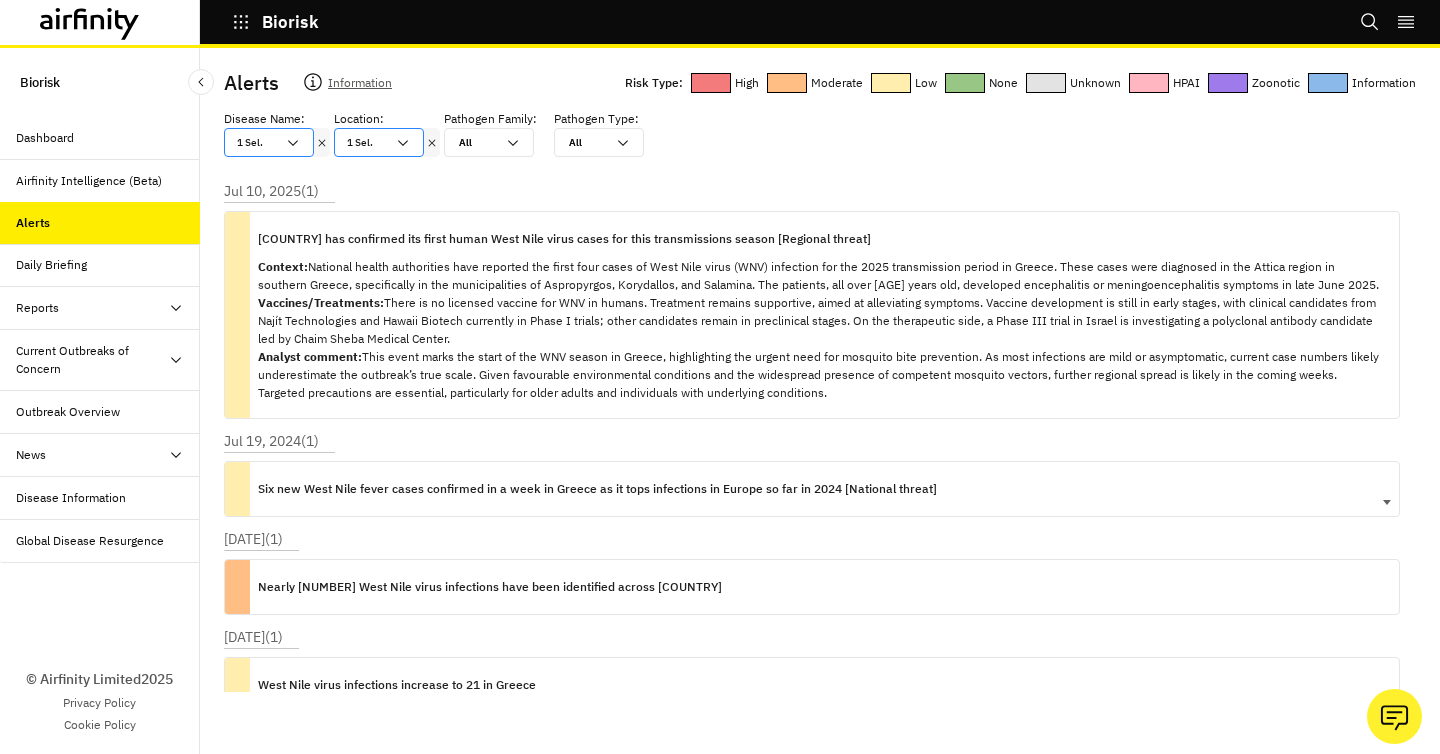 click on "Six new West Nile fever cases confirmed in a week in Greece as it tops infections in Europe so far in 2024 [National threat]" at bounding box center [597, 489] 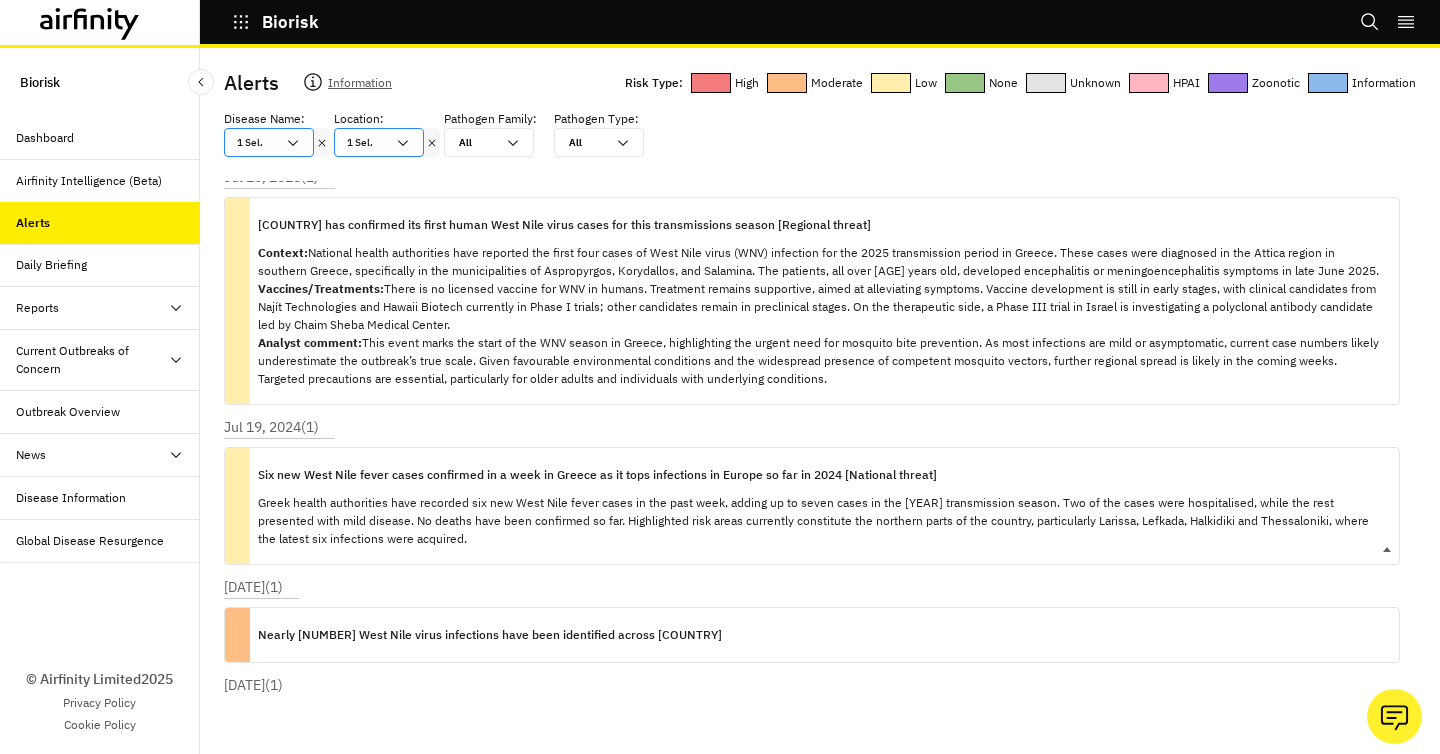 scroll, scrollTop: 0, scrollLeft: 0, axis: both 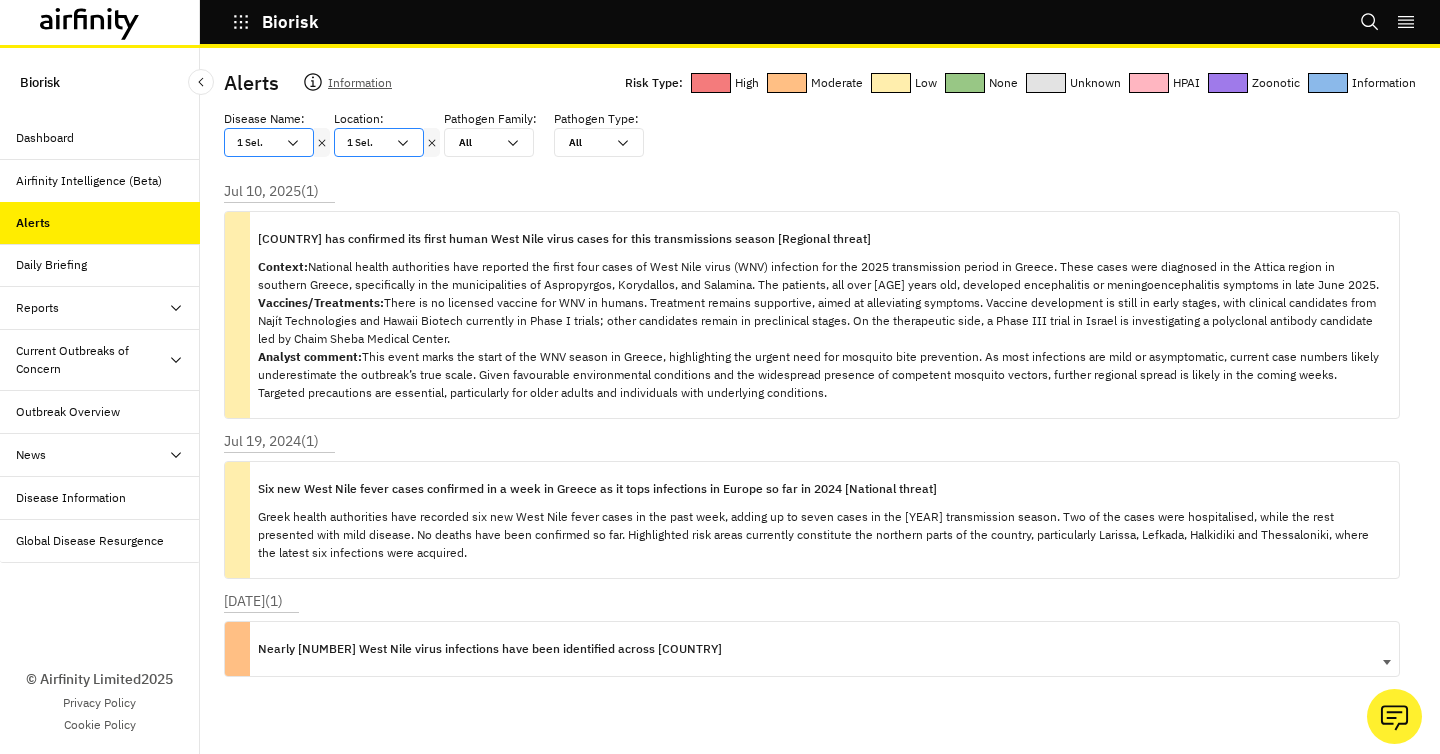 click on "Nearly [NUMBER] West Nile virus infections have been identified across [COUNTRY]" at bounding box center (490, 649) 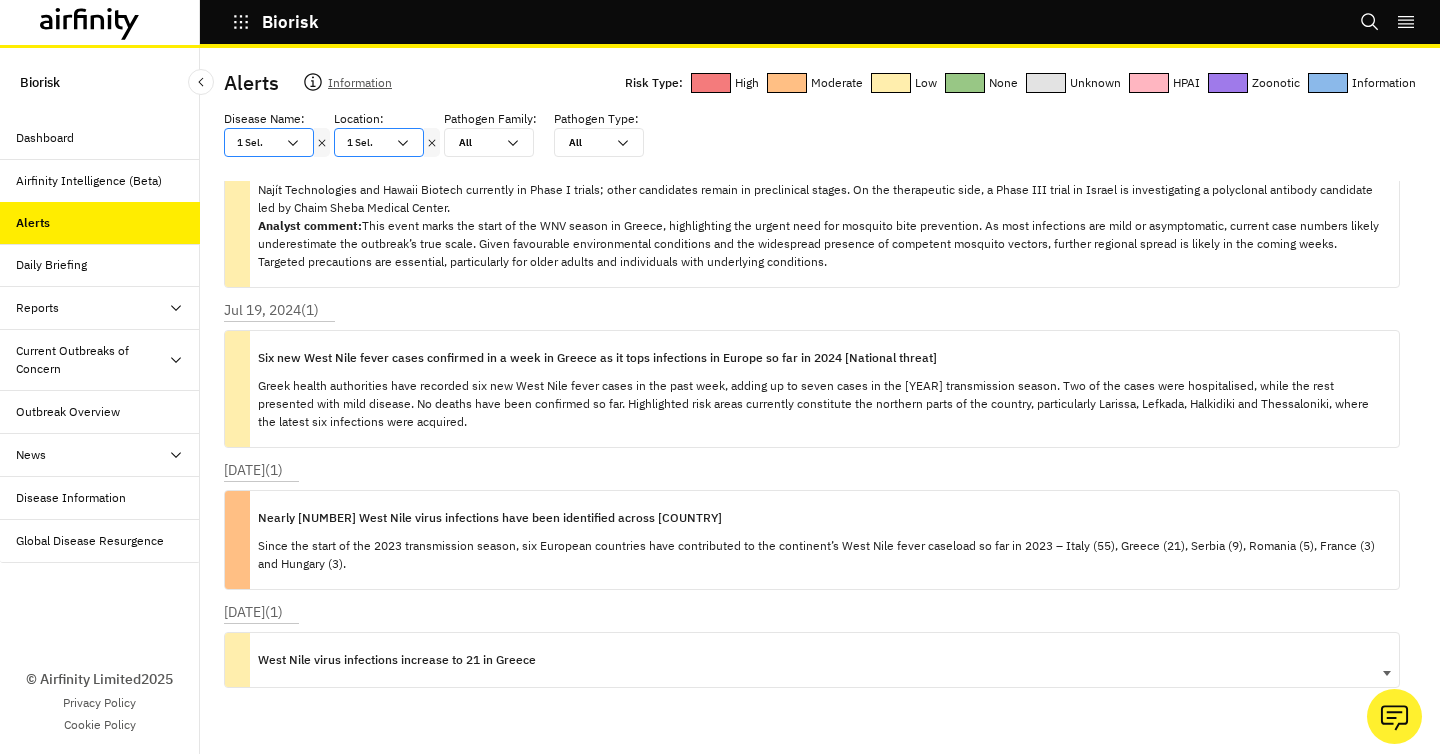 scroll, scrollTop: 225, scrollLeft: 0, axis: vertical 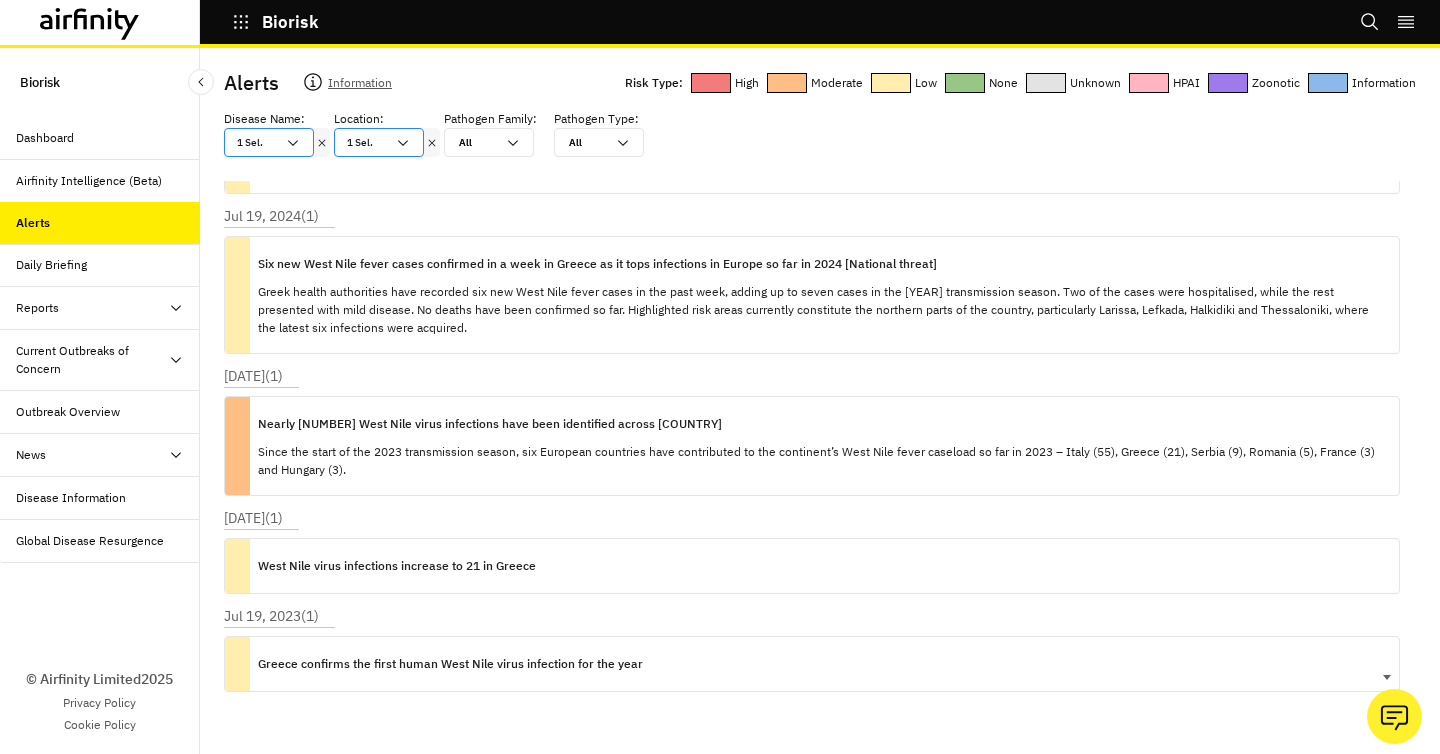 click on "Greece confirms the first human West Nile virus infection for the year" at bounding box center (450, 664) 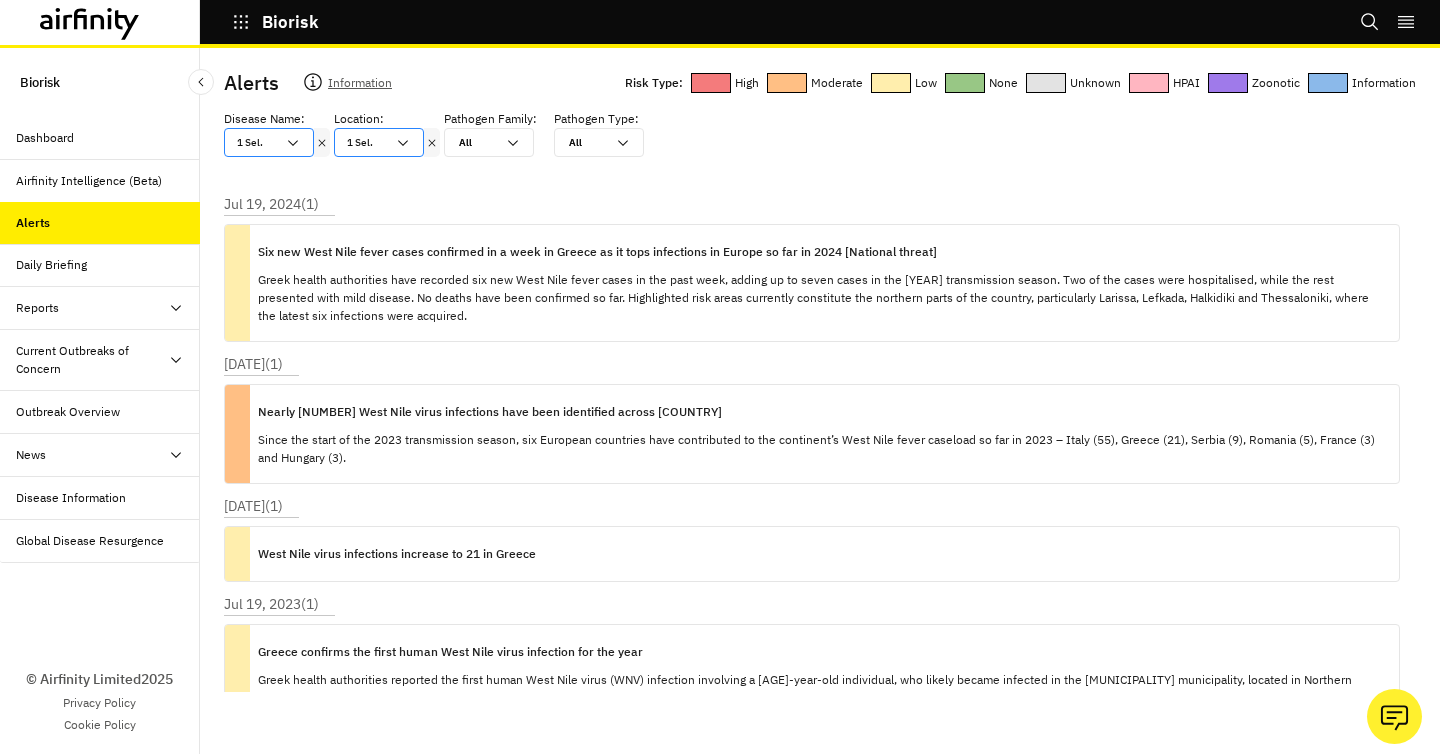scroll, scrollTop: 239, scrollLeft: 0, axis: vertical 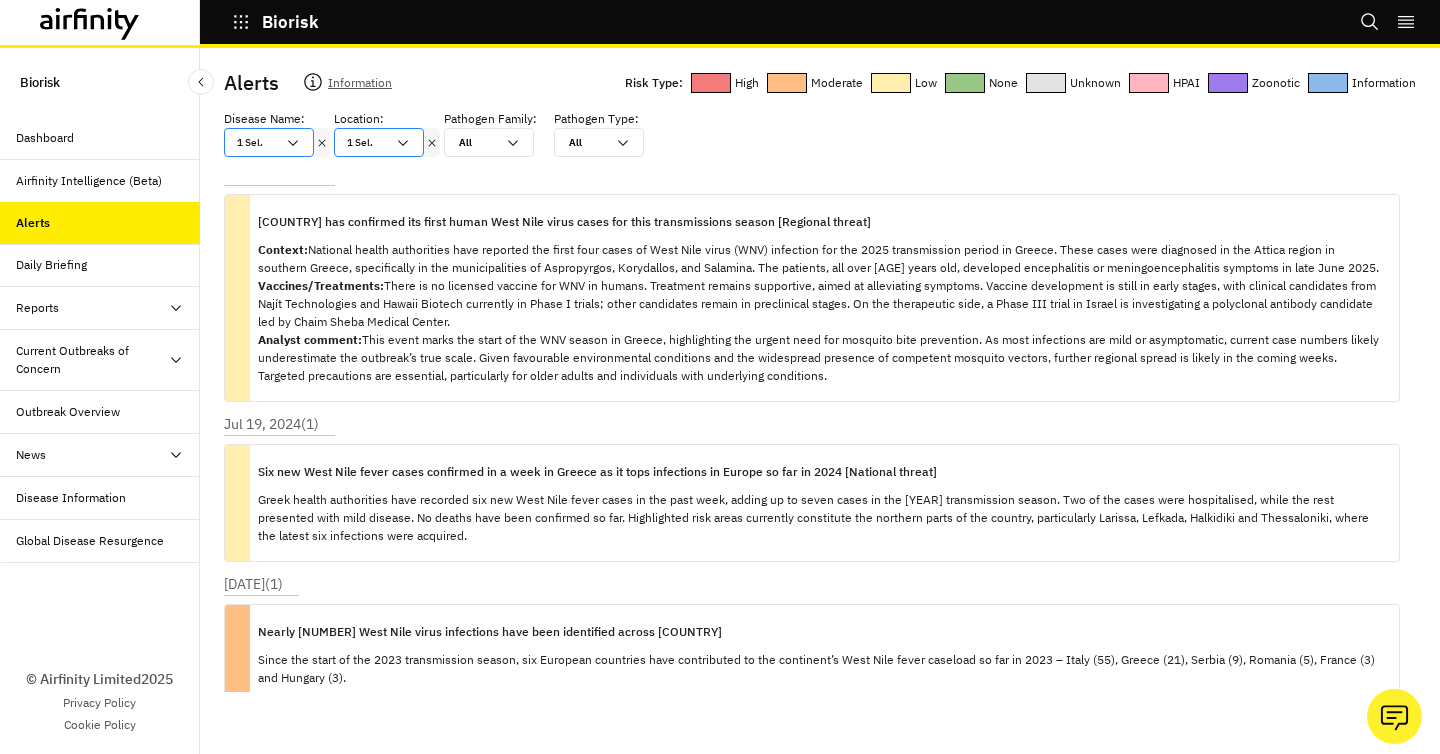 click 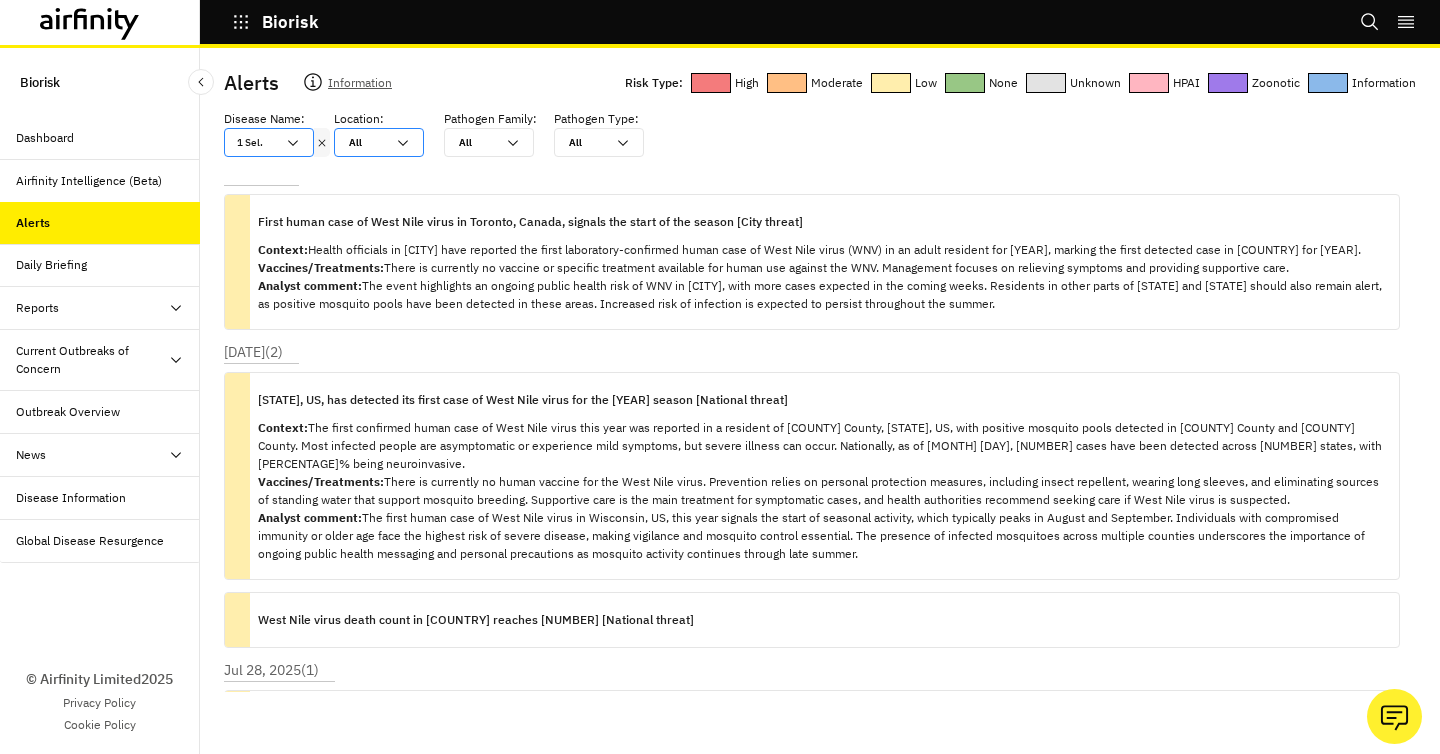 click on "All All" at bounding box center (365, 142) 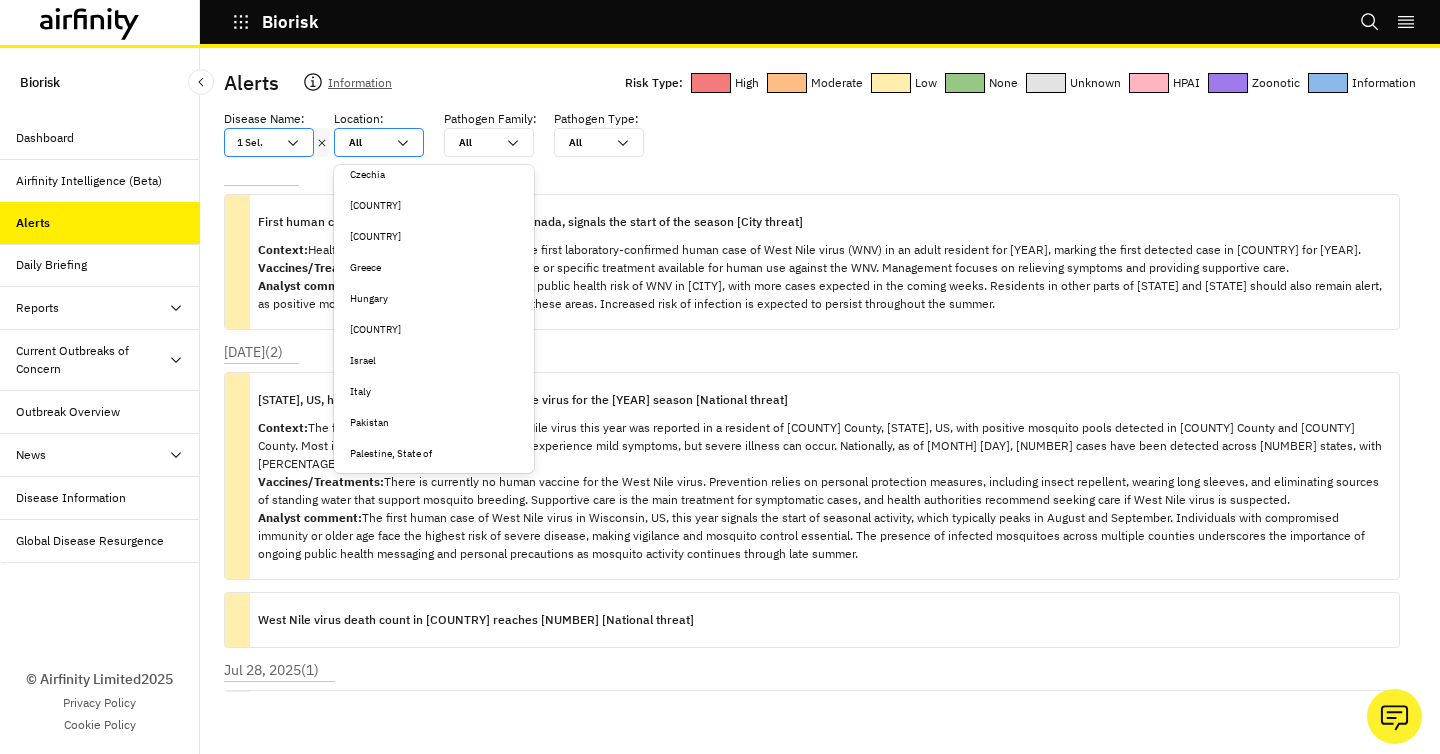 scroll, scrollTop: 224, scrollLeft: 0, axis: vertical 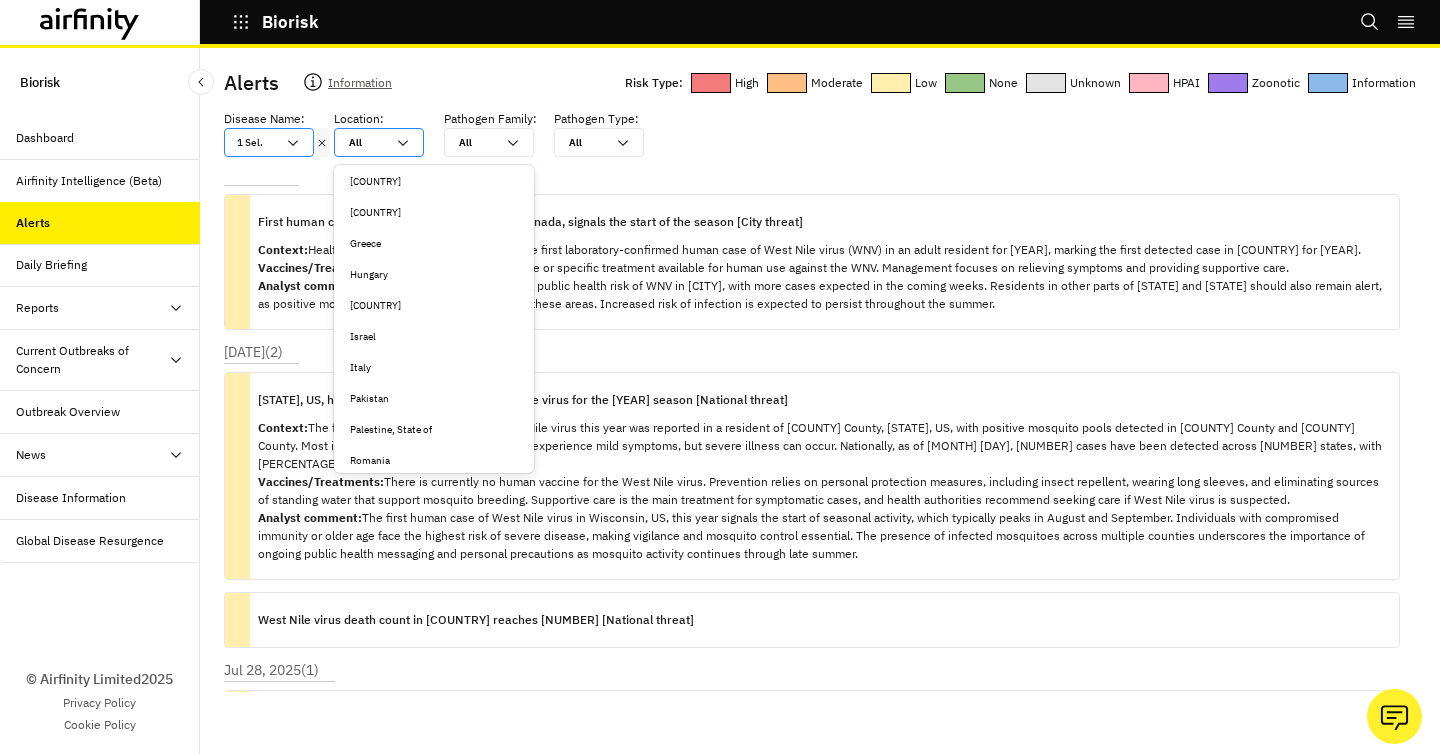 click on "Italy" at bounding box center [434, 367] 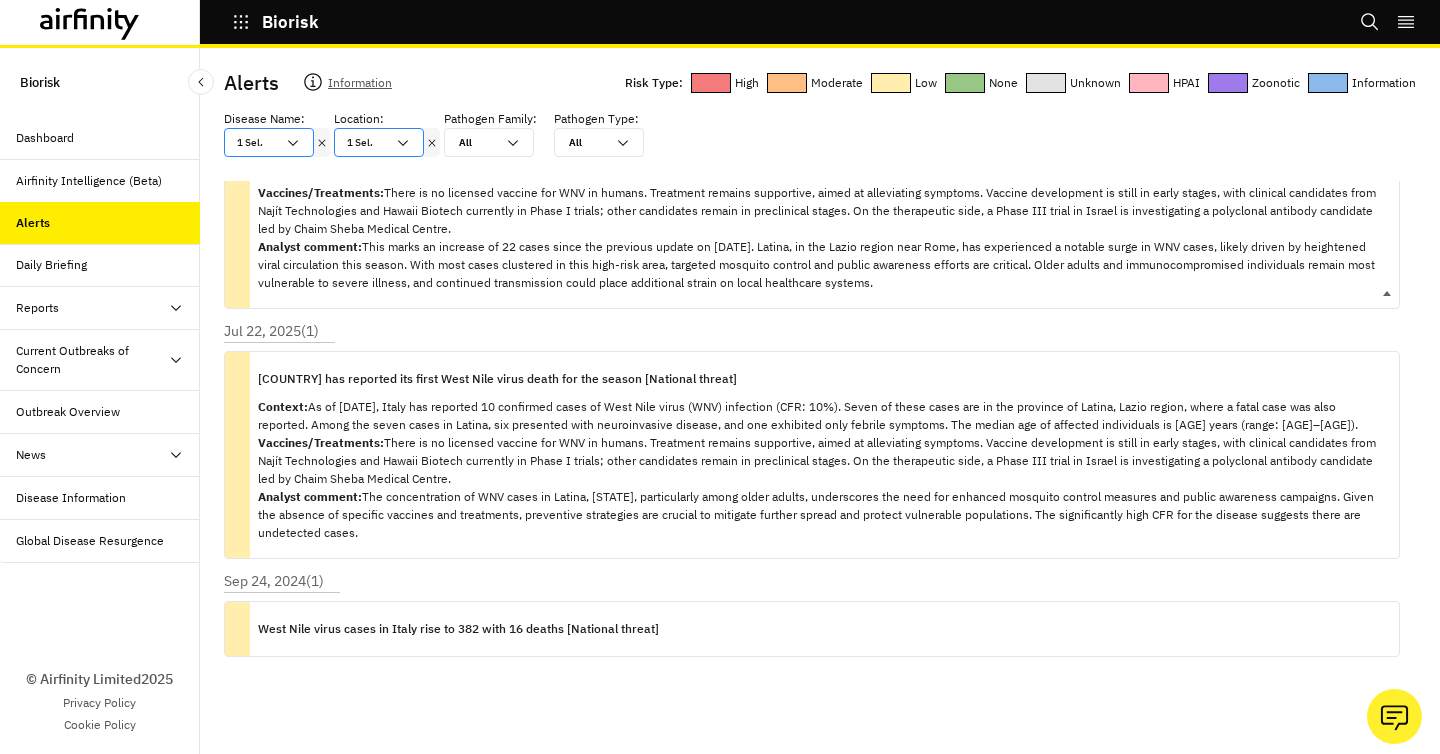 scroll, scrollTop: 613, scrollLeft: 0, axis: vertical 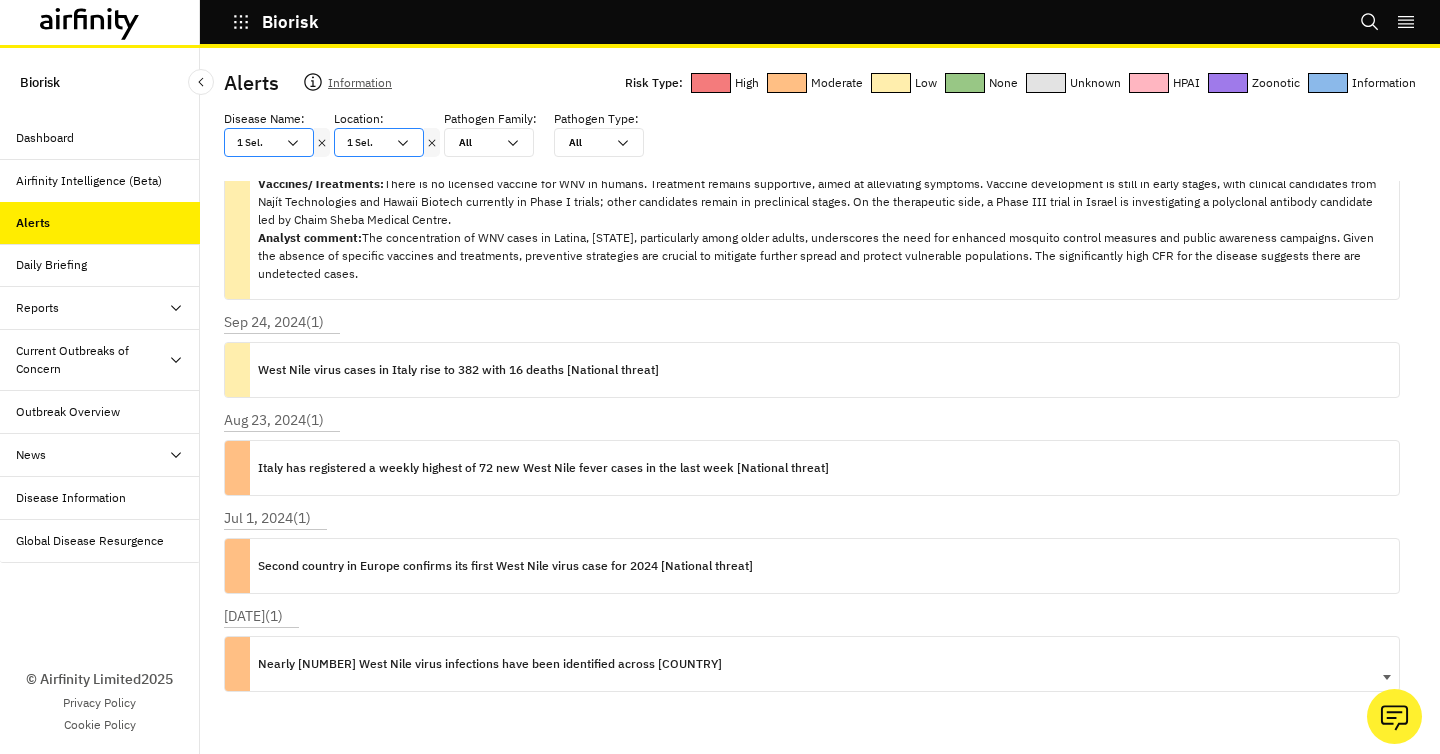 click on "Nearly [NUMBER] West Nile virus infections have been identified across [COUNTRY]" at bounding box center [490, 664] 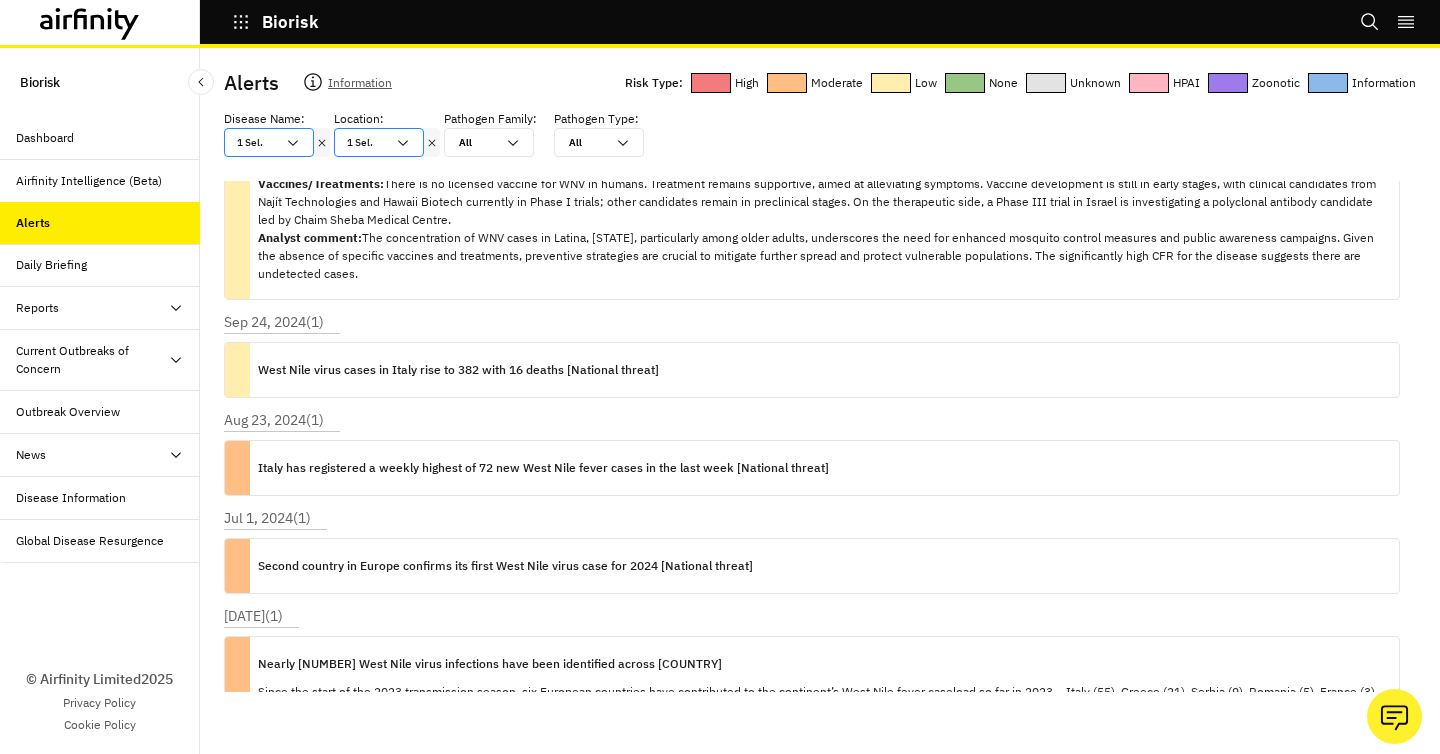 scroll, scrollTop: 657, scrollLeft: 0, axis: vertical 